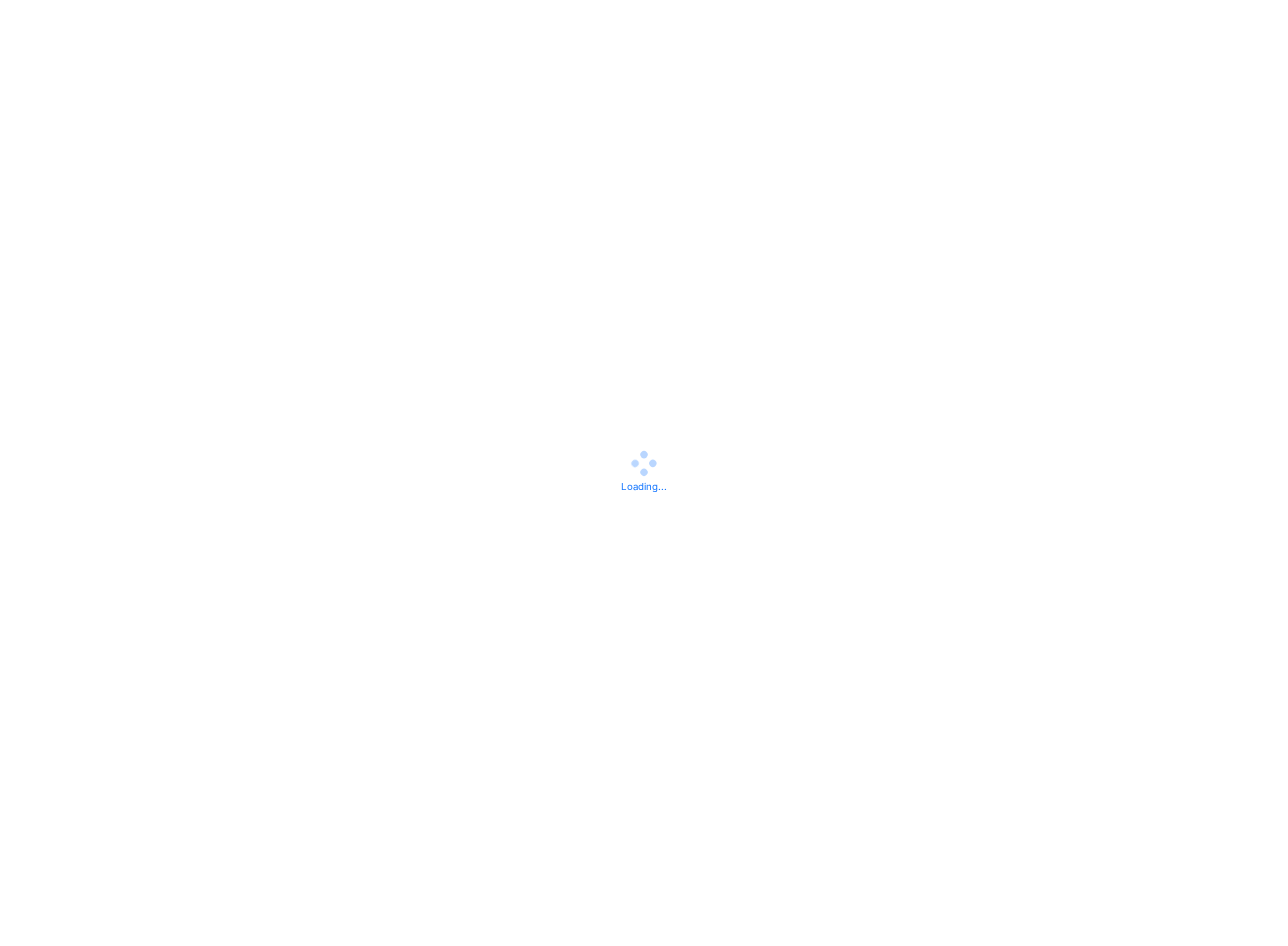 scroll, scrollTop: 0, scrollLeft: 0, axis: both 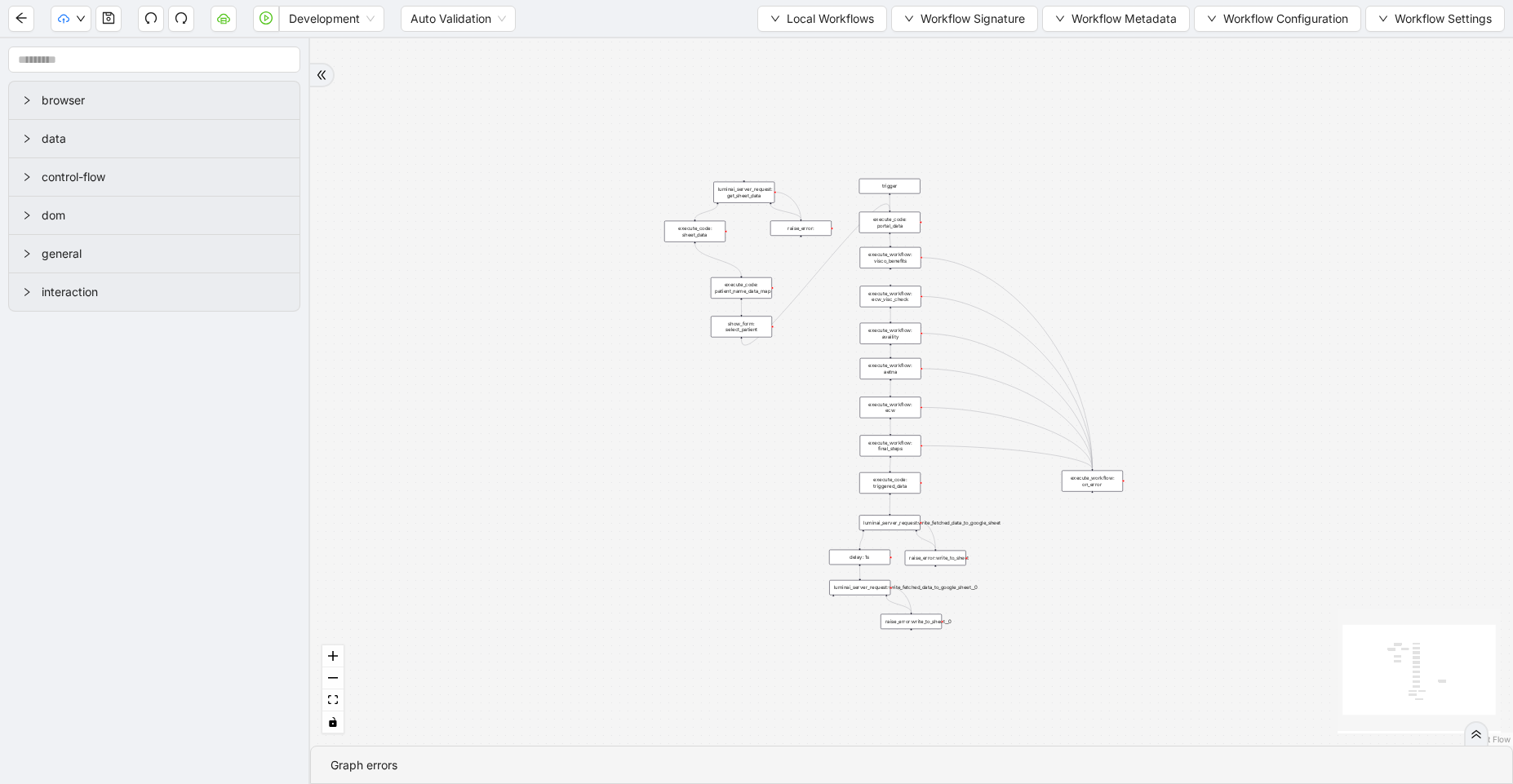 drag, startPoint x: 1333, startPoint y: 153, endPoint x: 1160, endPoint y: 334, distance: 250.3797 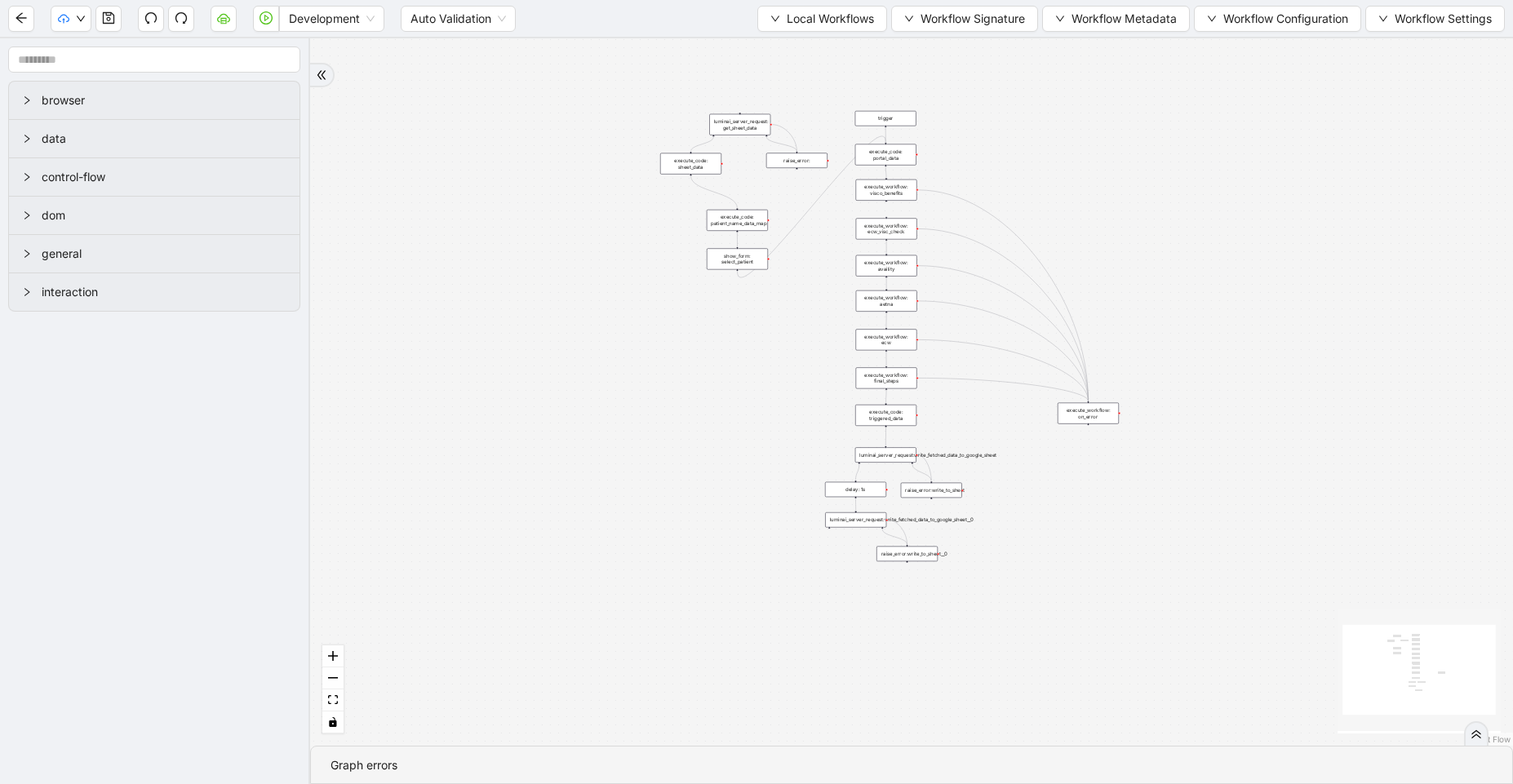 drag, startPoint x: 1143, startPoint y: 207, endPoint x: 1138, endPoint y: 140, distance: 67.18631 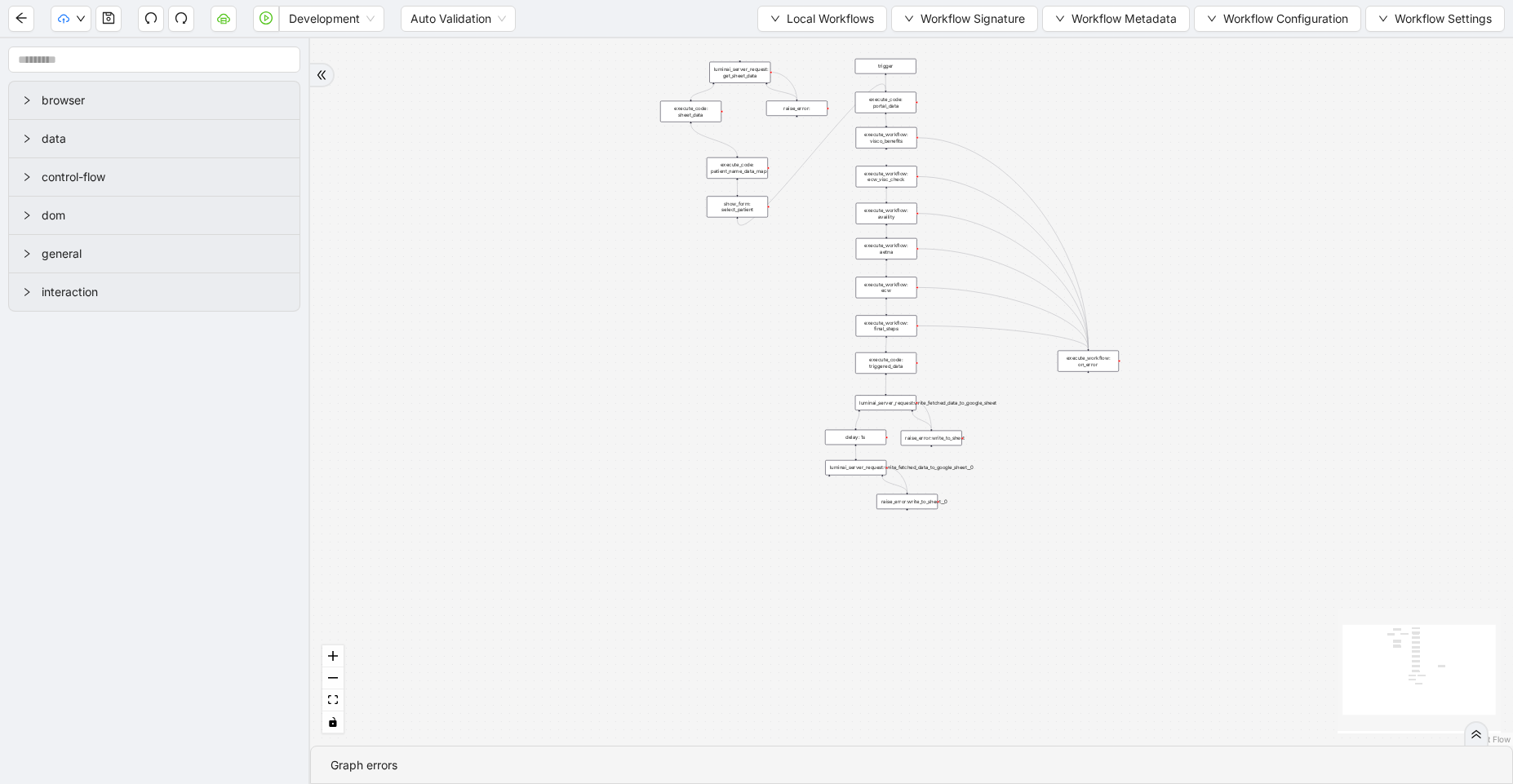 drag, startPoint x: 1244, startPoint y: 364, endPoint x: 1245, endPoint y: 301, distance: 63.00794 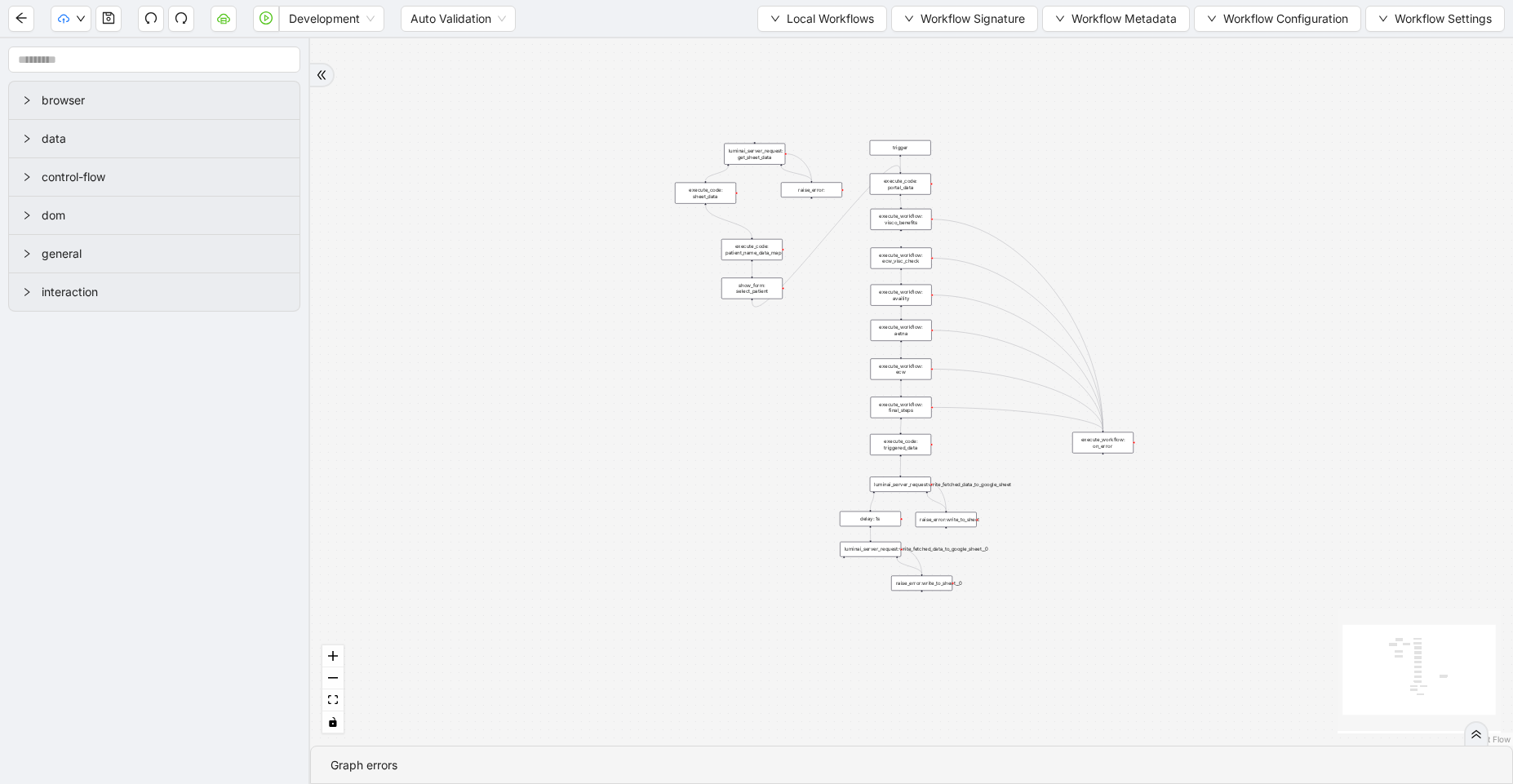 drag, startPoint x: 1202, startPoint y: 193, endPoint x: 1215, endPoint y: 289, distance: 96.87621 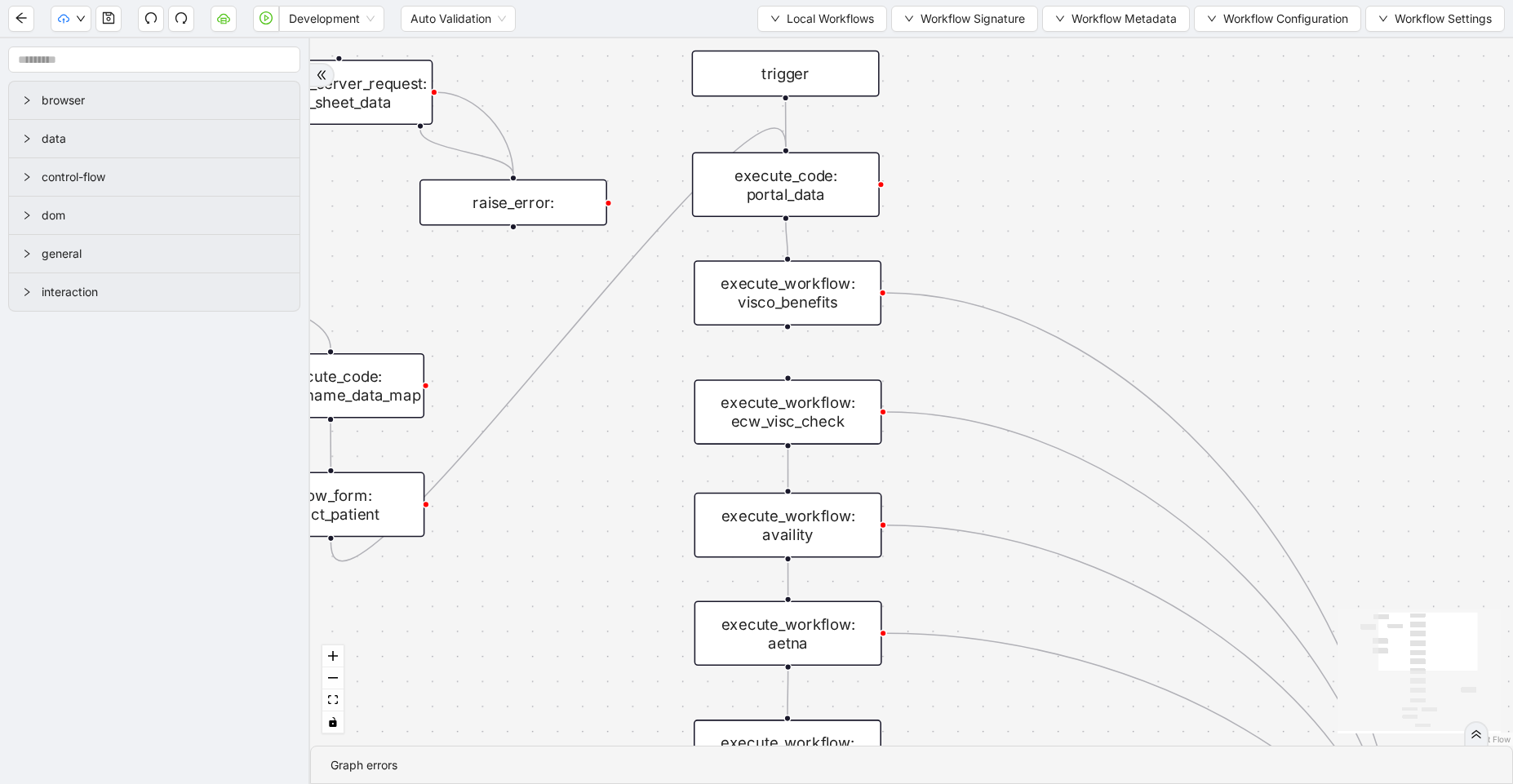 drag, startPoint x: 1147, startPoint y: 129, endPoint x: 1184, endPoint y: 241, distance: 117.95338 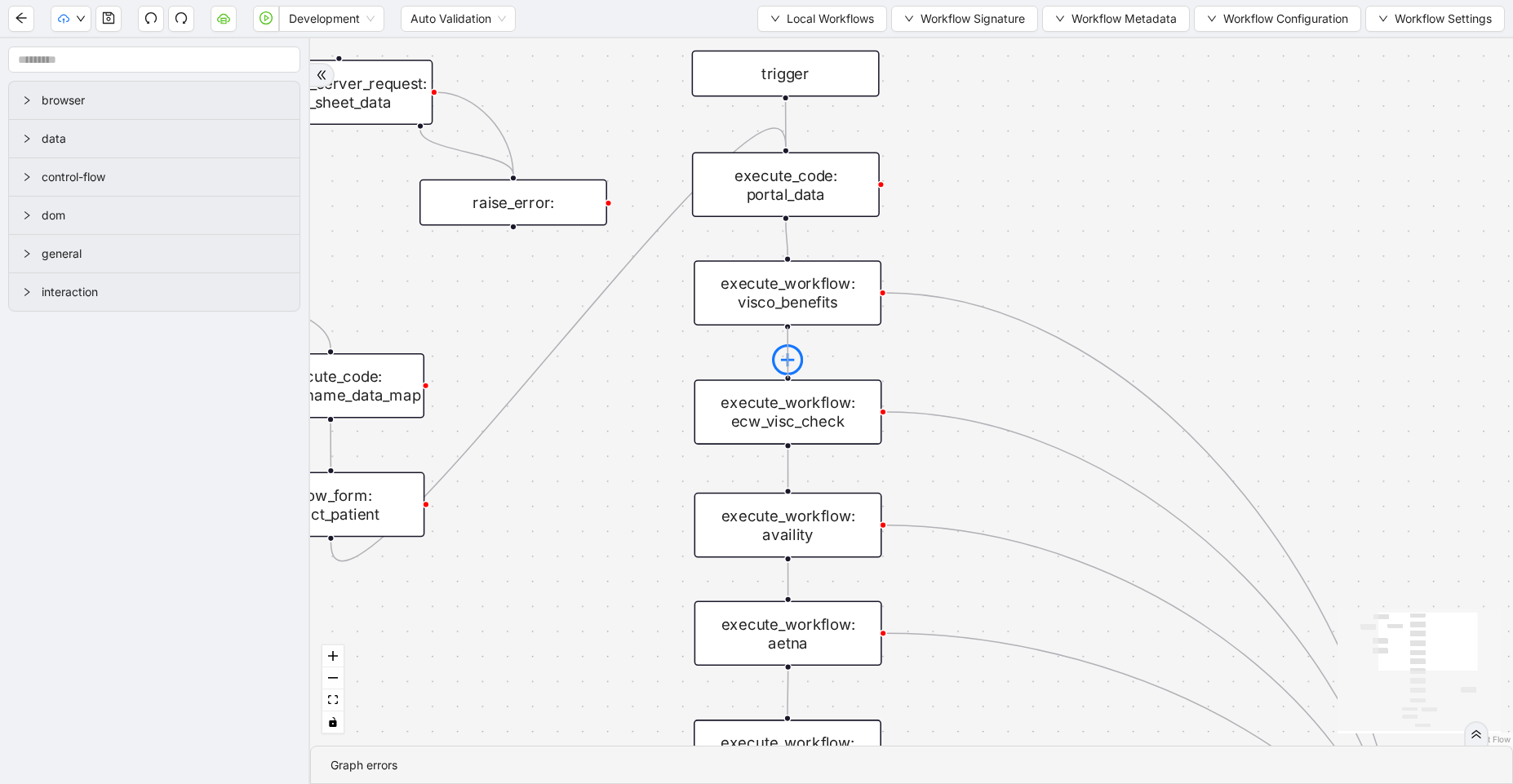 drag, startPoint x: 790, startPoint y: 327, endPoint x: 793, endPoint y: 372, distance: 45.099889 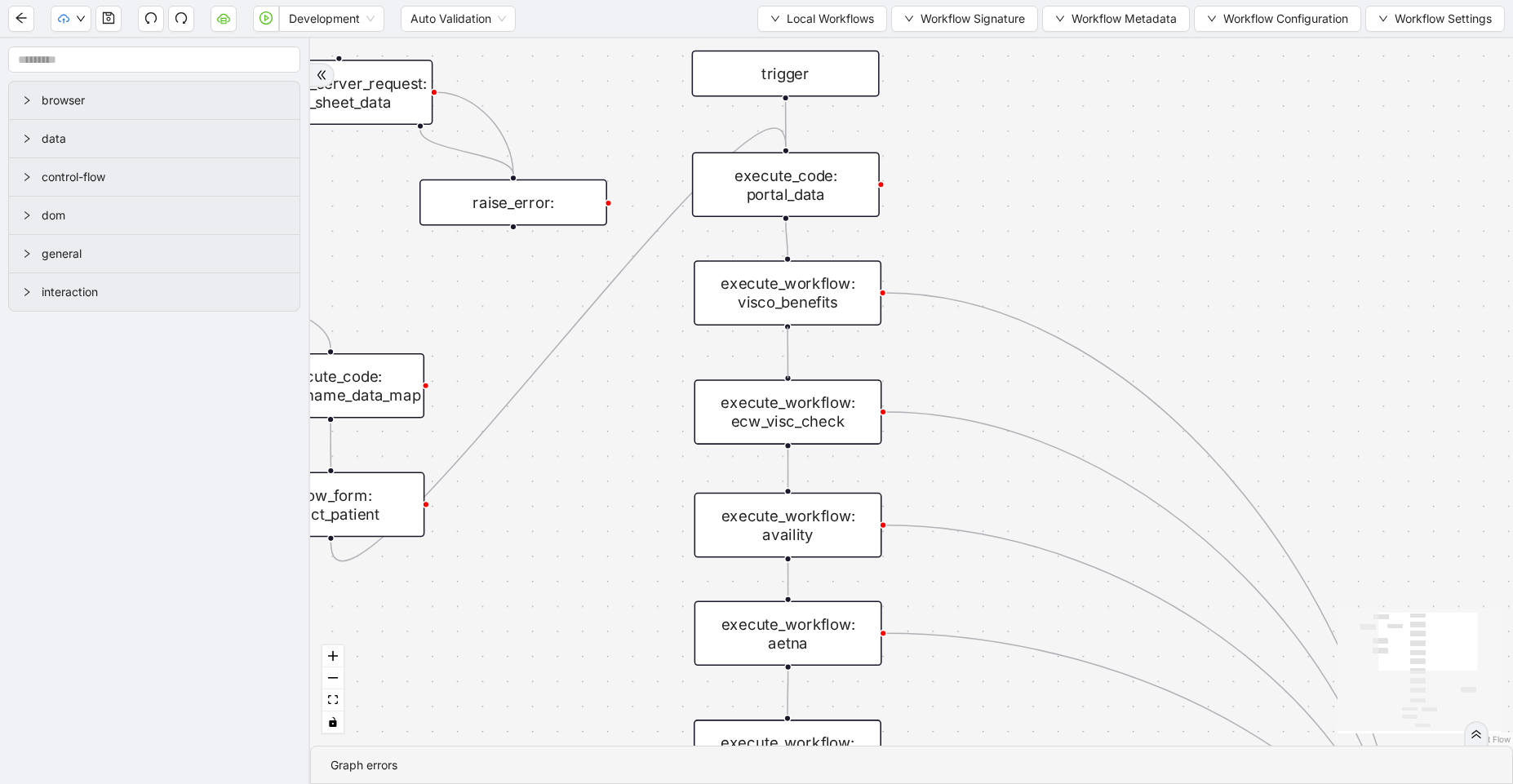 click on "trigger execute_workflow: visco_benefits execute_workflow: availity execute_code: portal_data execute_workflow: aetna execute_workflow: ecw luminai_server_request:write_fetched_data_to_google_sheet raise_error:write_to_sheet delay: 1s execute_code: triggered_data raise_error: execute_code: sheet_data execute_code: patient_name_data_map show_form: select_patient luminai_server_request: get_sheet_data execute_workflow: ecw_visc_check execute_workflow: final_steps luminai_server_request:write_fetched_data_to_google_sheet__0 raise_error:write_to_sheet__0 execute_workflow: on_error" at bounding box center (912, 392) 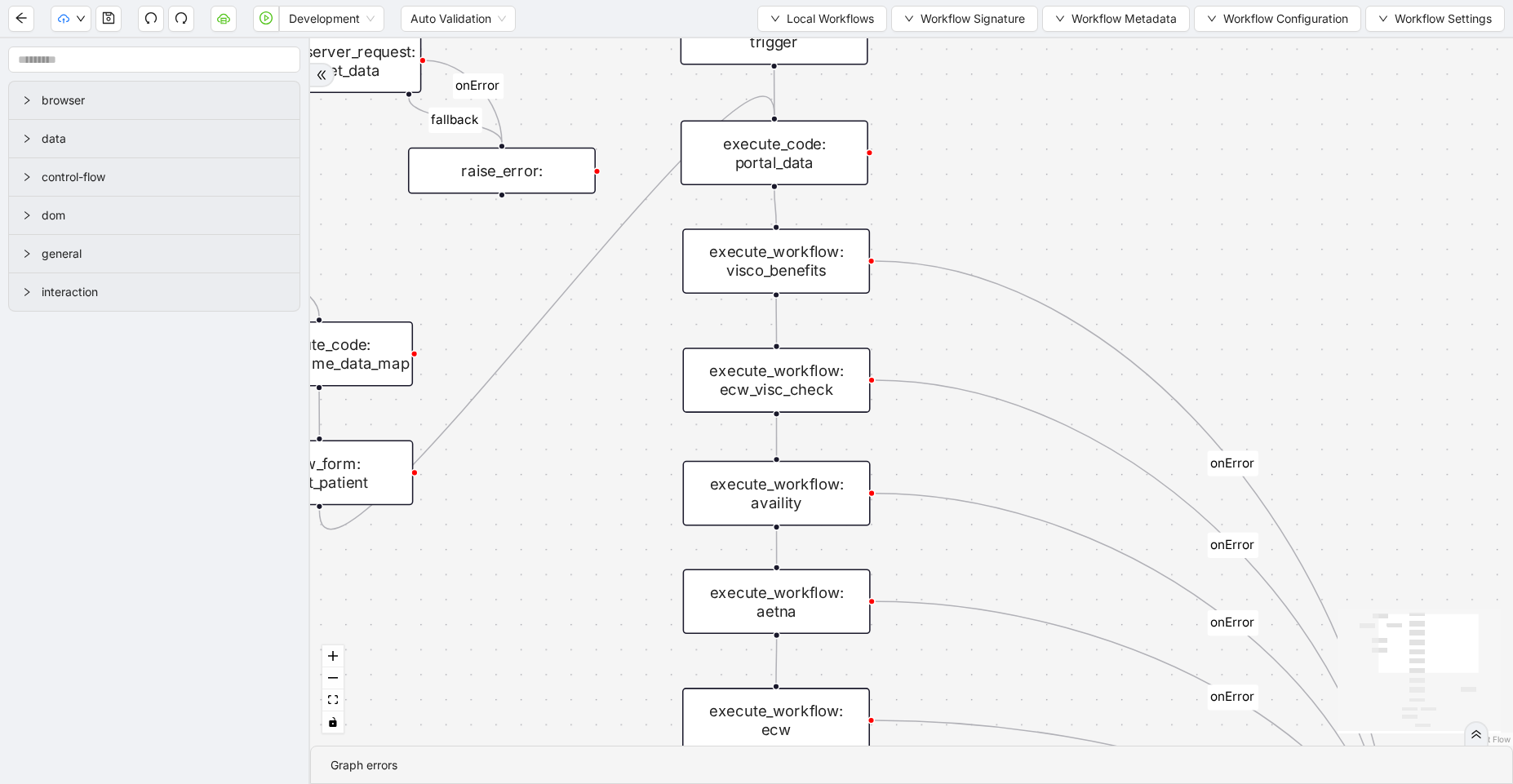drag, startPoint x: 1147, startPoint y: 235, endPoint x: 1136, endPoint y: 203, distance: 33.8378 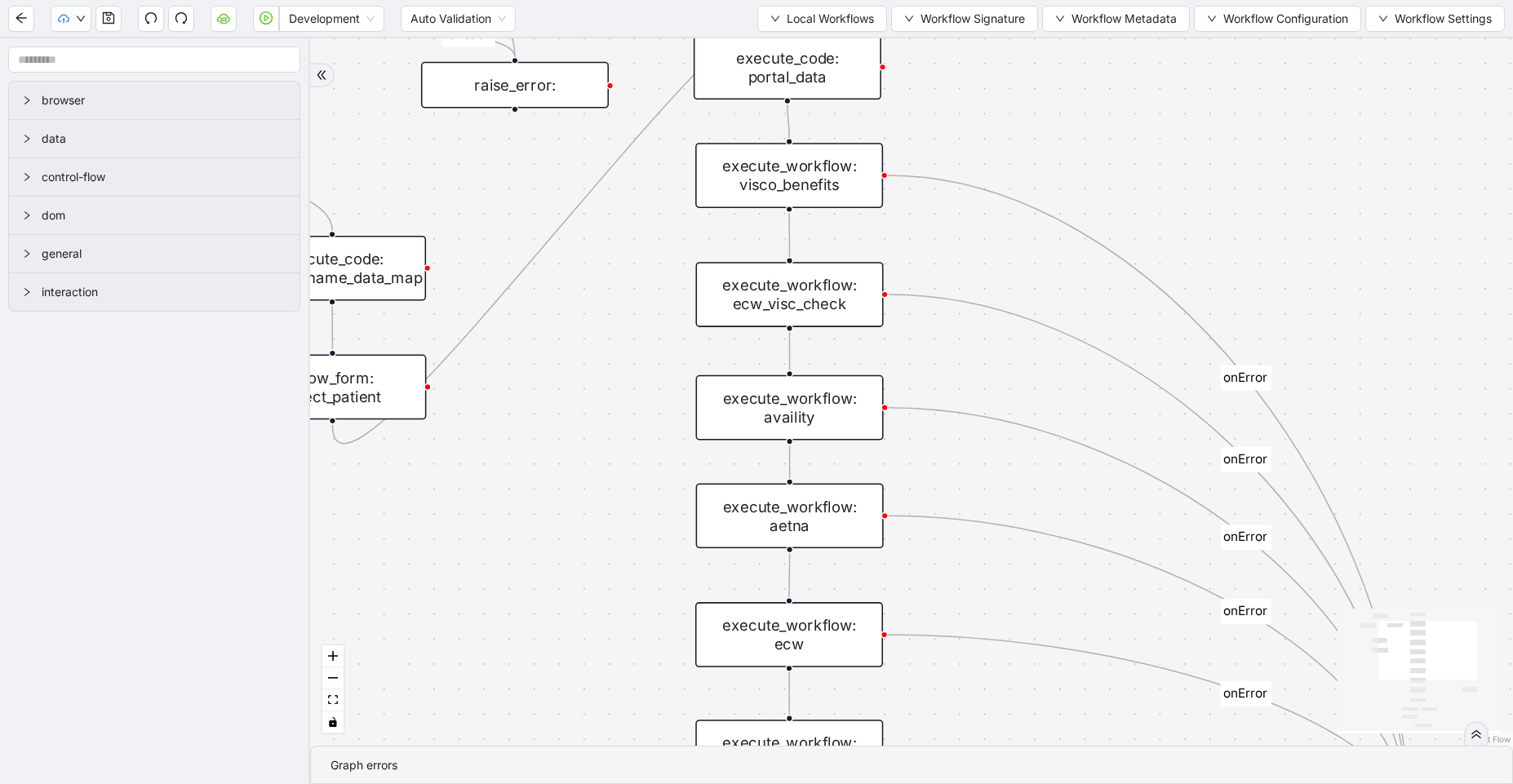drag, startPoint x: 1181, startPoint y: 208, endPoint x: 1197, endPoint y: 85, distance: 124.03629 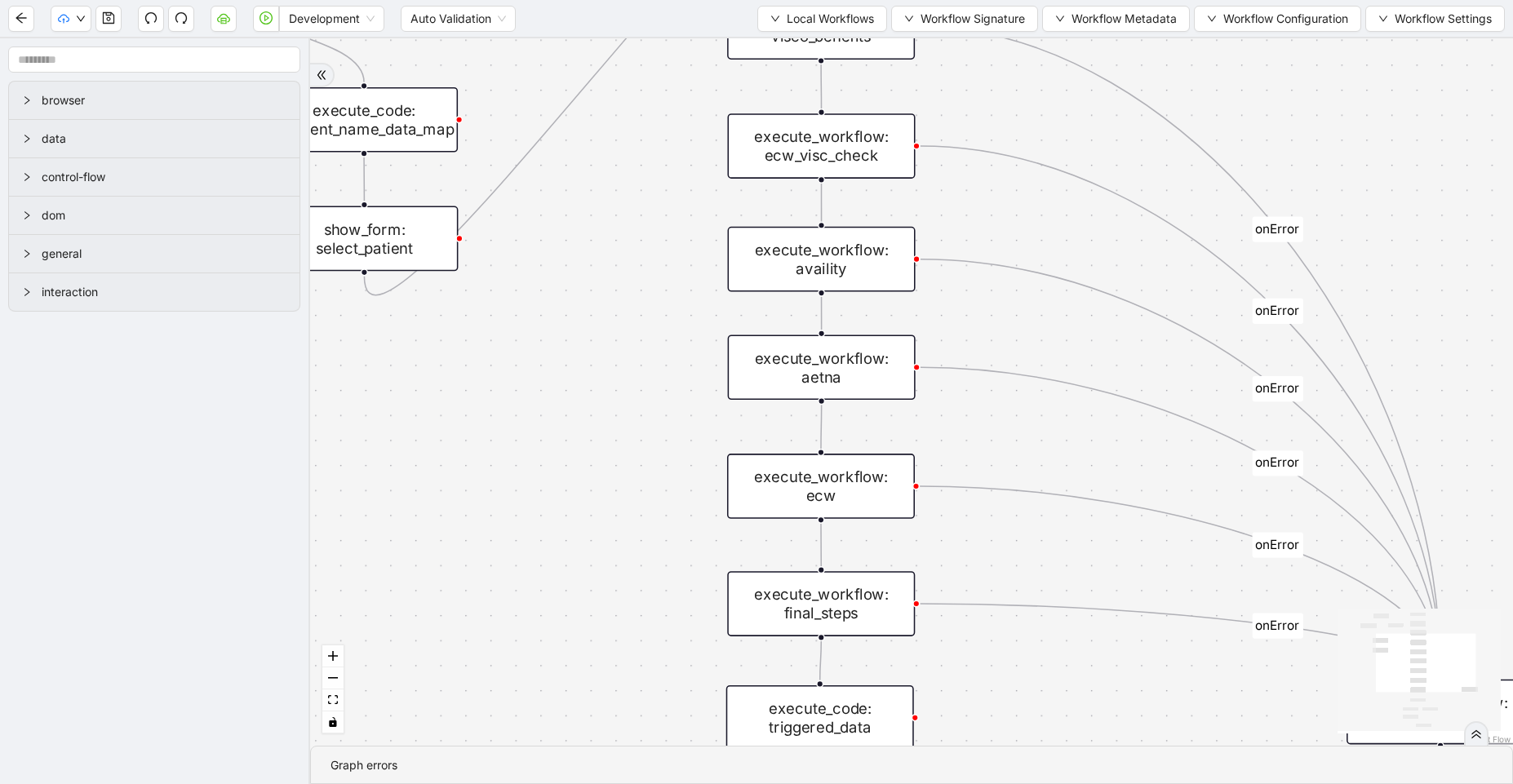drag, startPoint x: 1077, startPoint y: 374, endPoint x: 1113, endPoint y: 241, distance: 137.78607 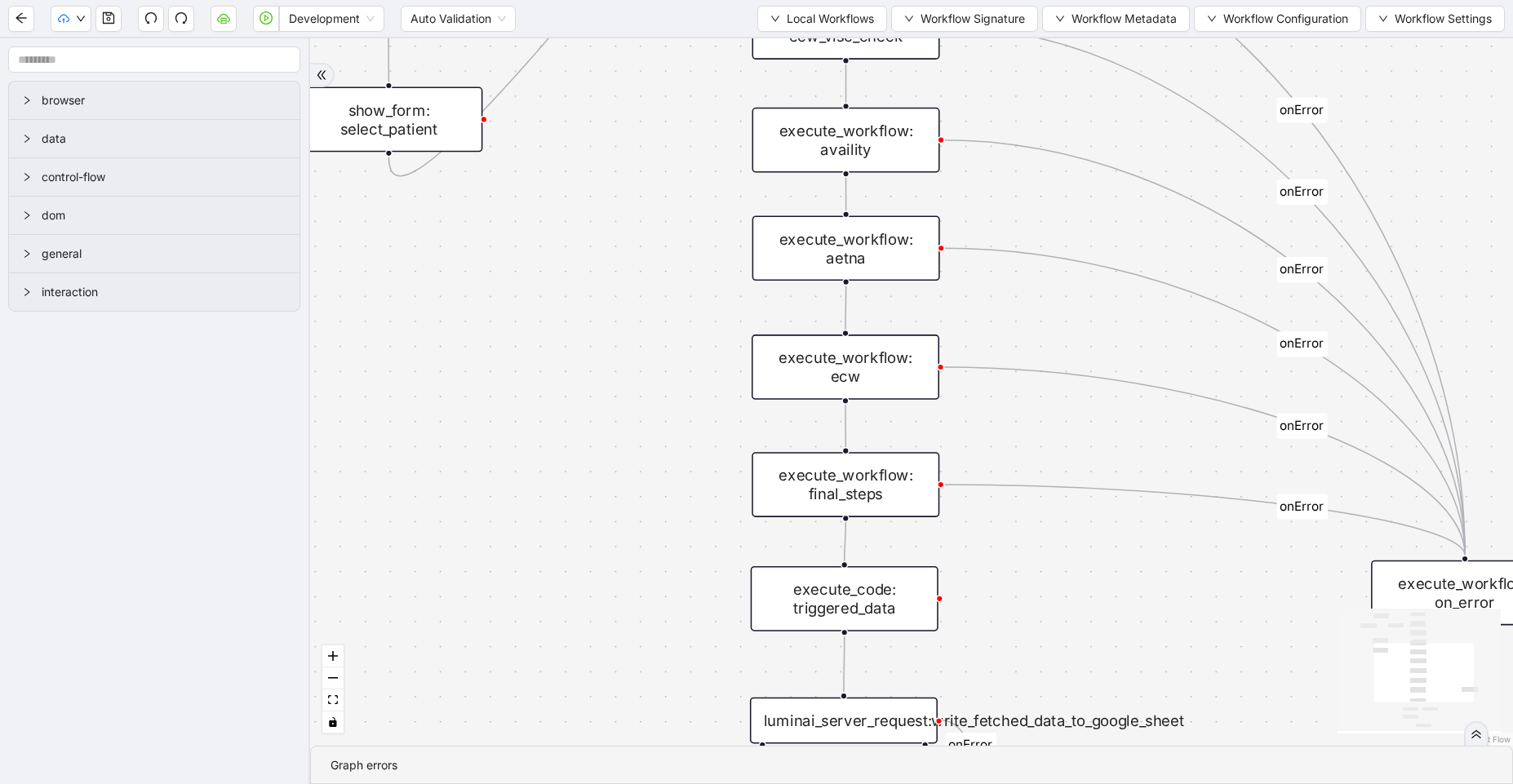 drag, startPoint x: 1118, startPoint y: 341, endPoint x: 1135, endPoint y: 244, distance: 98.47842 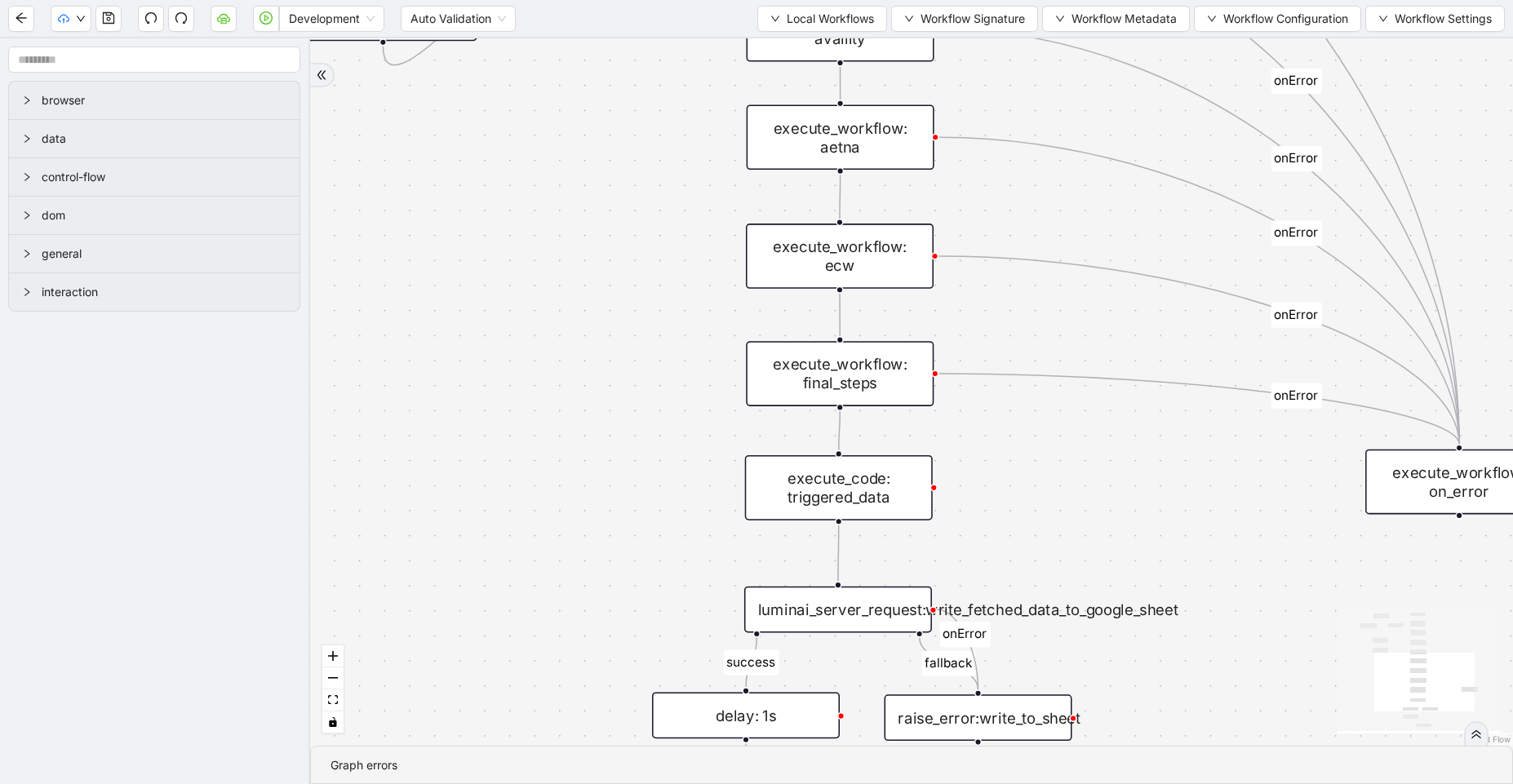 drag, startPoint x: 1154, startPoint y: 447, endPoint x: 1149, endPoint y: 326, distance: 121.10326 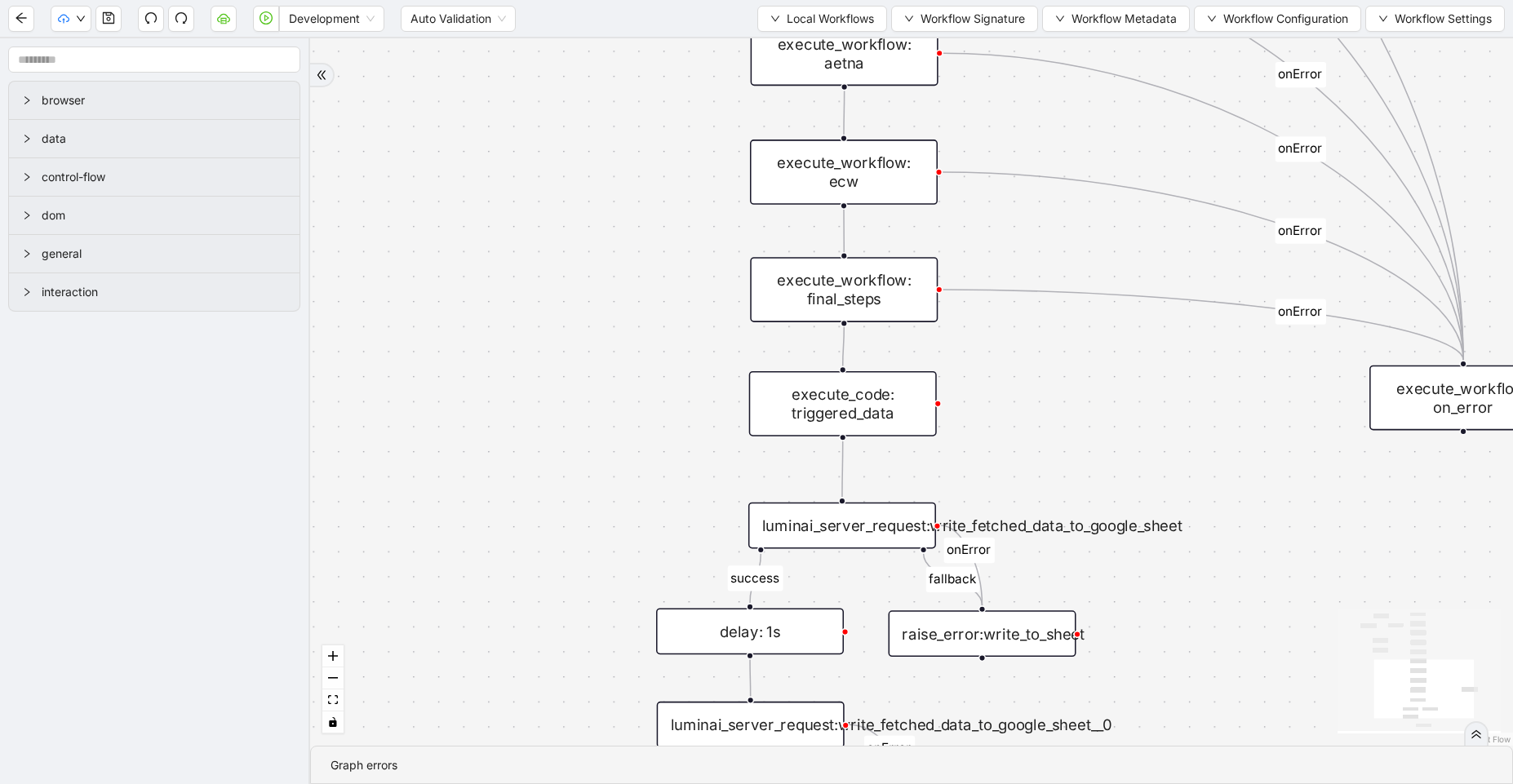 click on "fallback success fallback success fallback onError onError onError onError onError onError onError onError onError trigger execute_workflow: visco_benefits execute_workflow: availity execute_code: portal_data execute_workflow: aetna execute_workflow: ecw luminai_server_request:write_fetched_data_to_google_sheet raise_error:write_to_sheet delay: 1s execute_code: triggered_data raise_error: execute_code: sheet_data execute_code: patient_name_data_map show_form: select_patient luminai_server_request: get_sheet_data execute_workflow: ecw_visc_check execute_workflow: final_steps luminai_server_request:write_fetched_data_to_google_sheet__0 raise_error:write_to_sheet__0 execute_workflow: on_error" at bounding box center [912, 392] 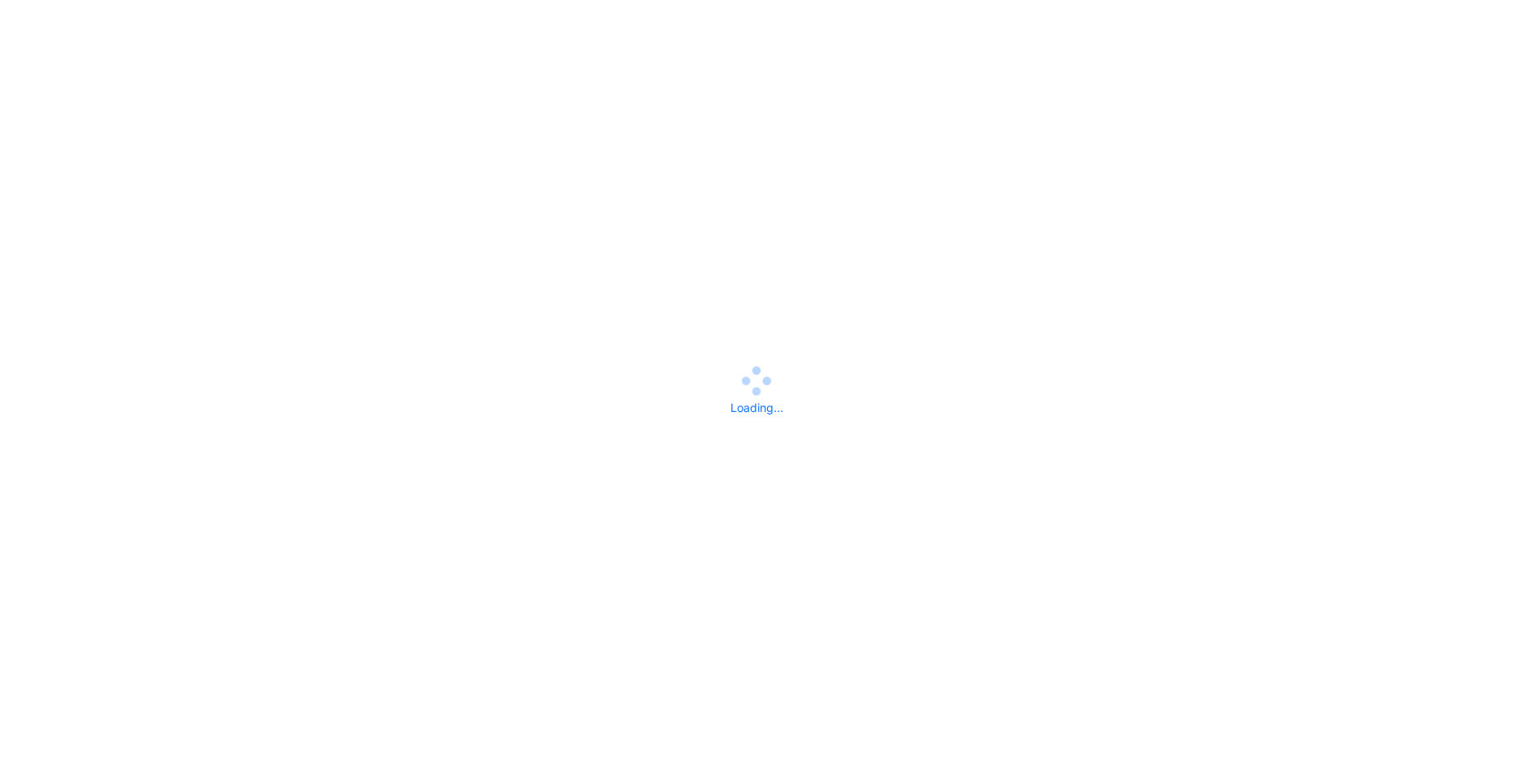 scroll, scrollTop: 0, scrollLeft: 0, axis: both 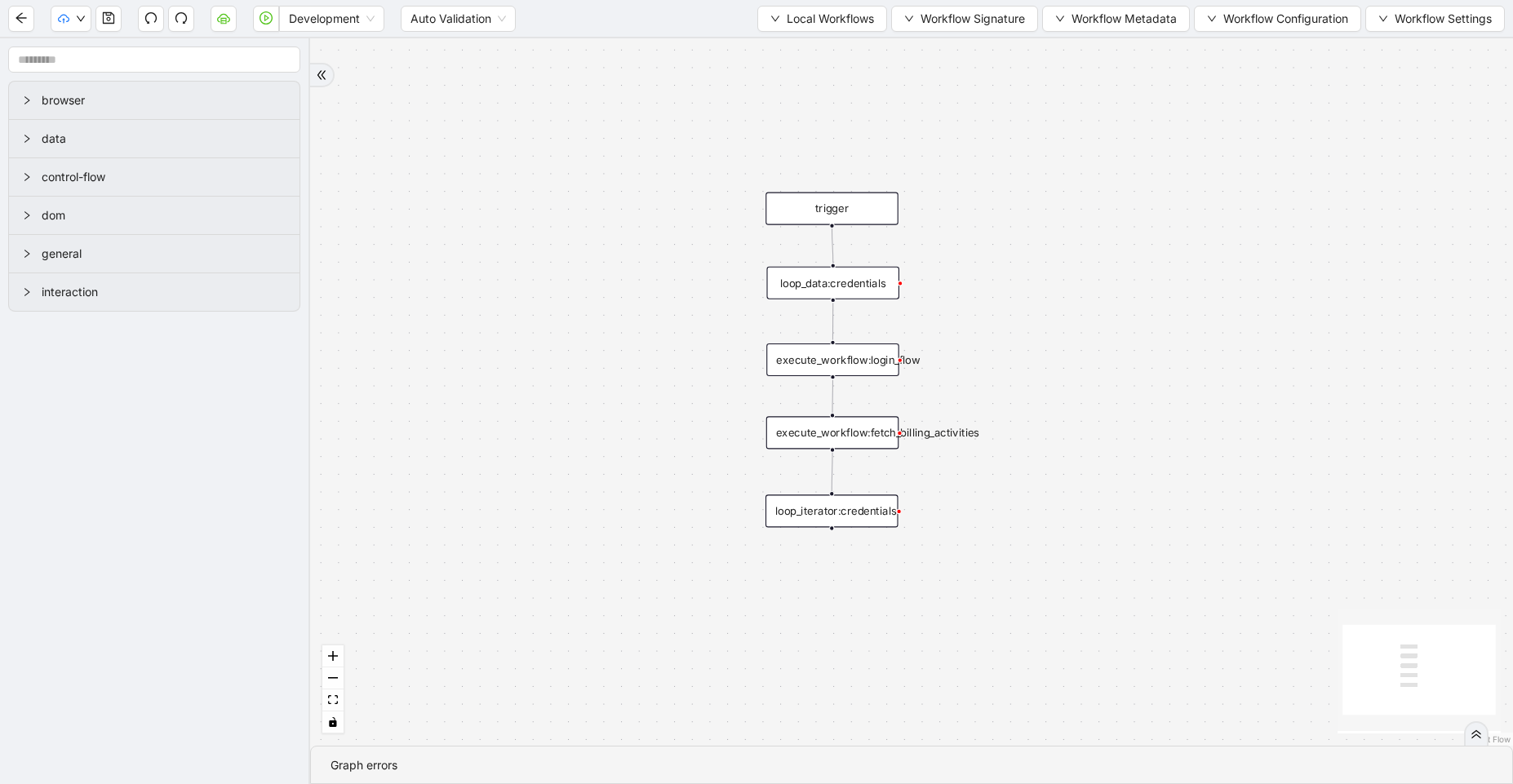 drag, startPoint x: 743, startPoint y: 155, endPoint x: 510, endPoint y: 286, distance: 267.30133 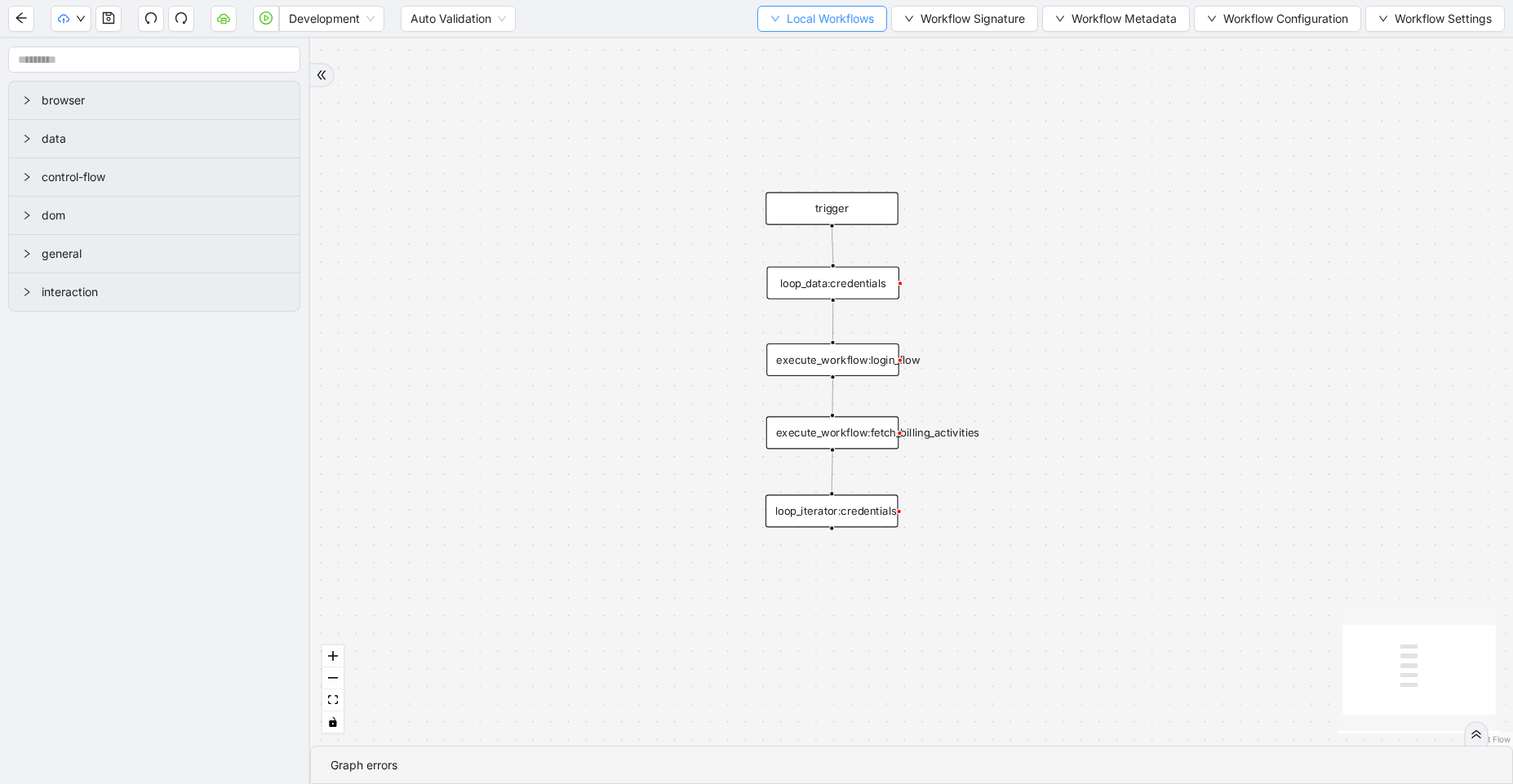 click on "Local Workflows" at bounding box center (830, 19) 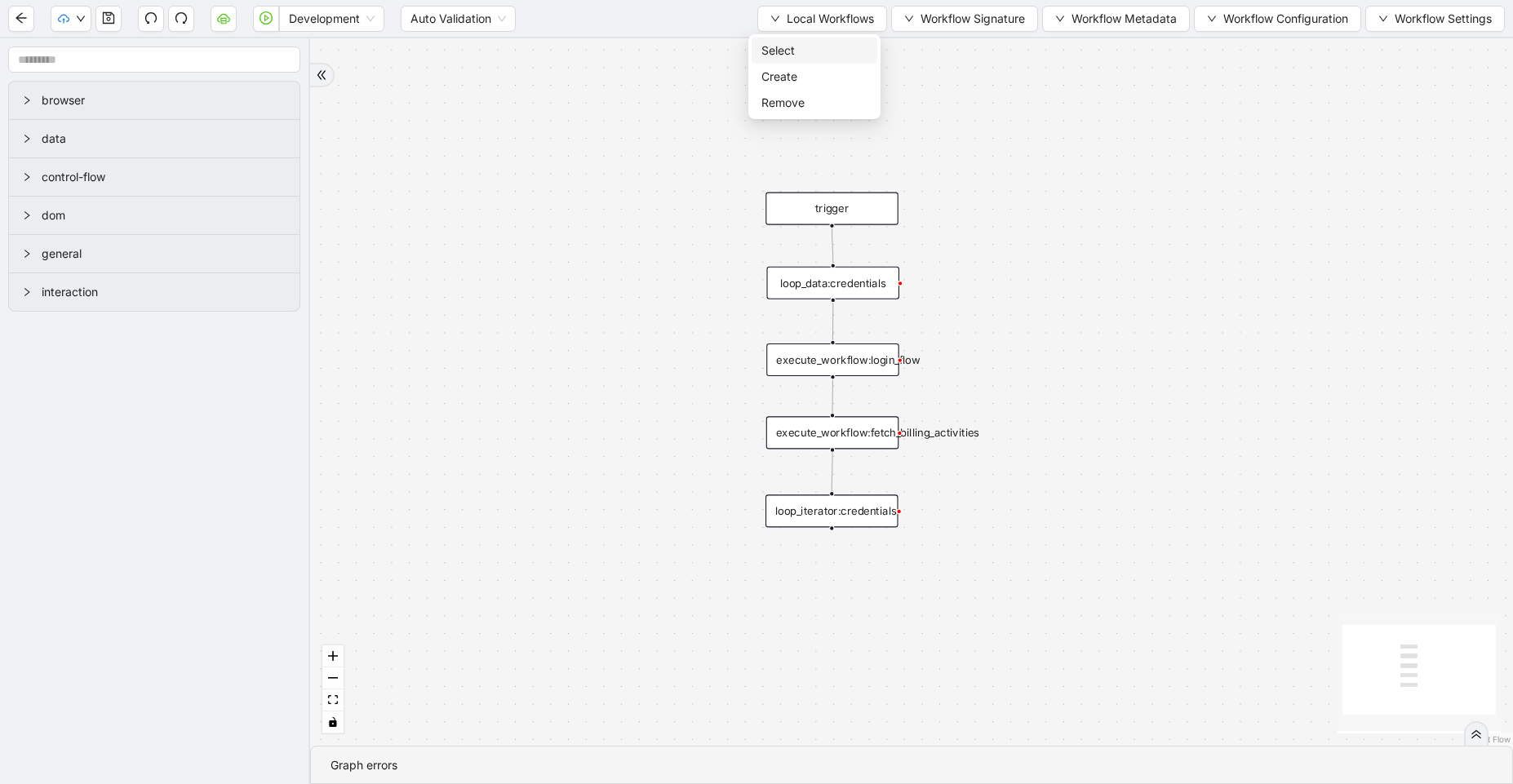click on "Select" at bounding box center (814, 51) 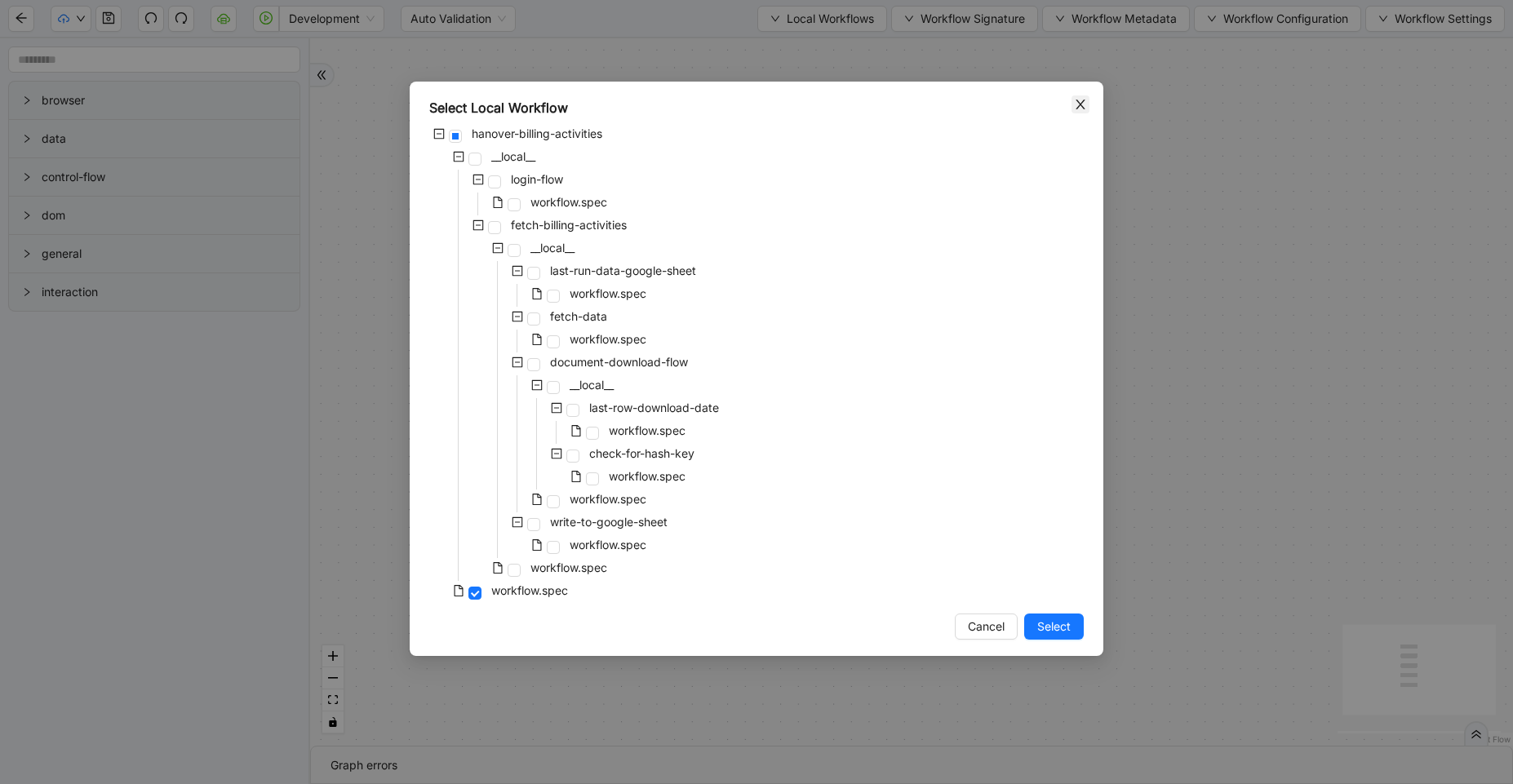 click 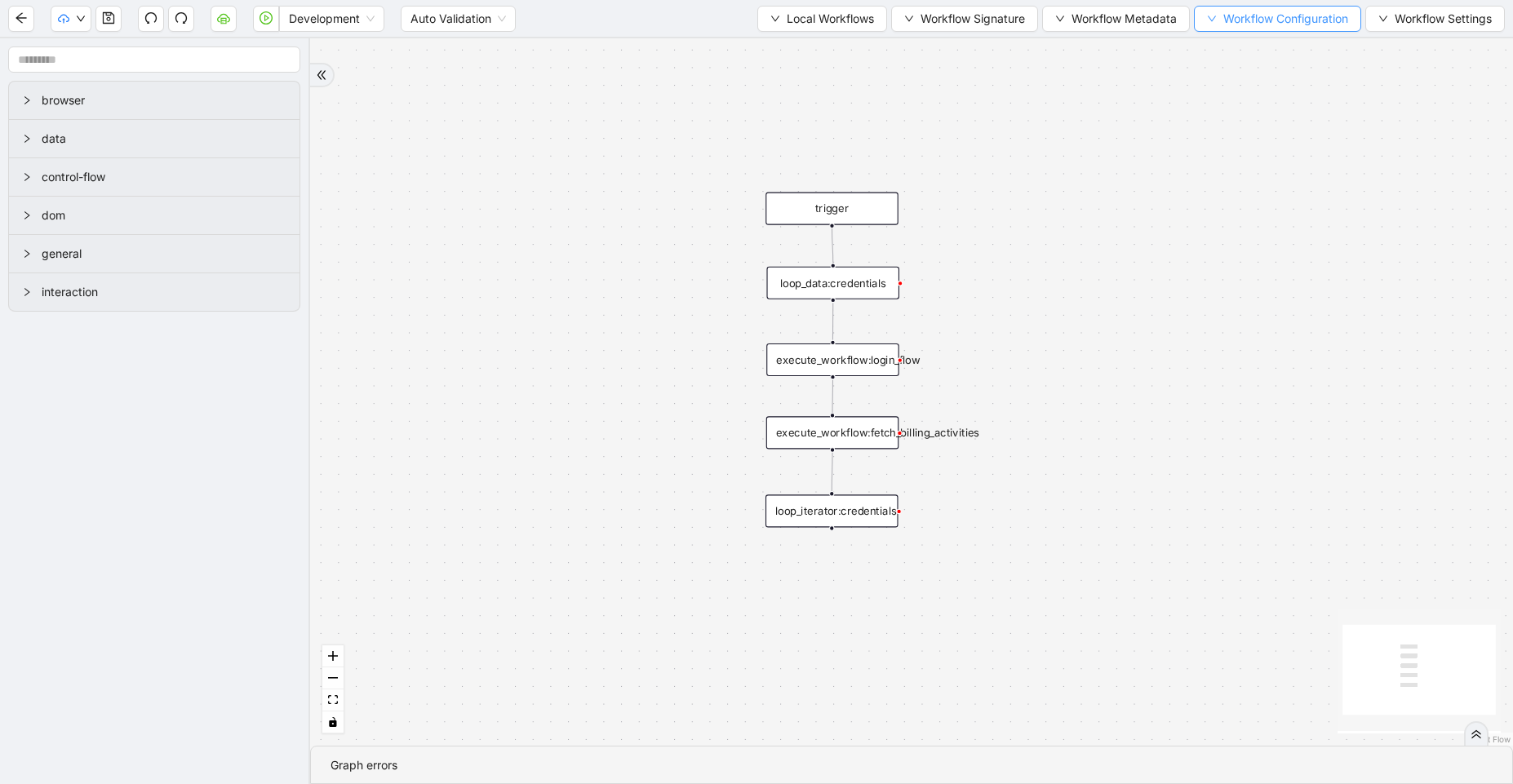 click on "Workflow Configuration" at bounding box center [1285, 19] 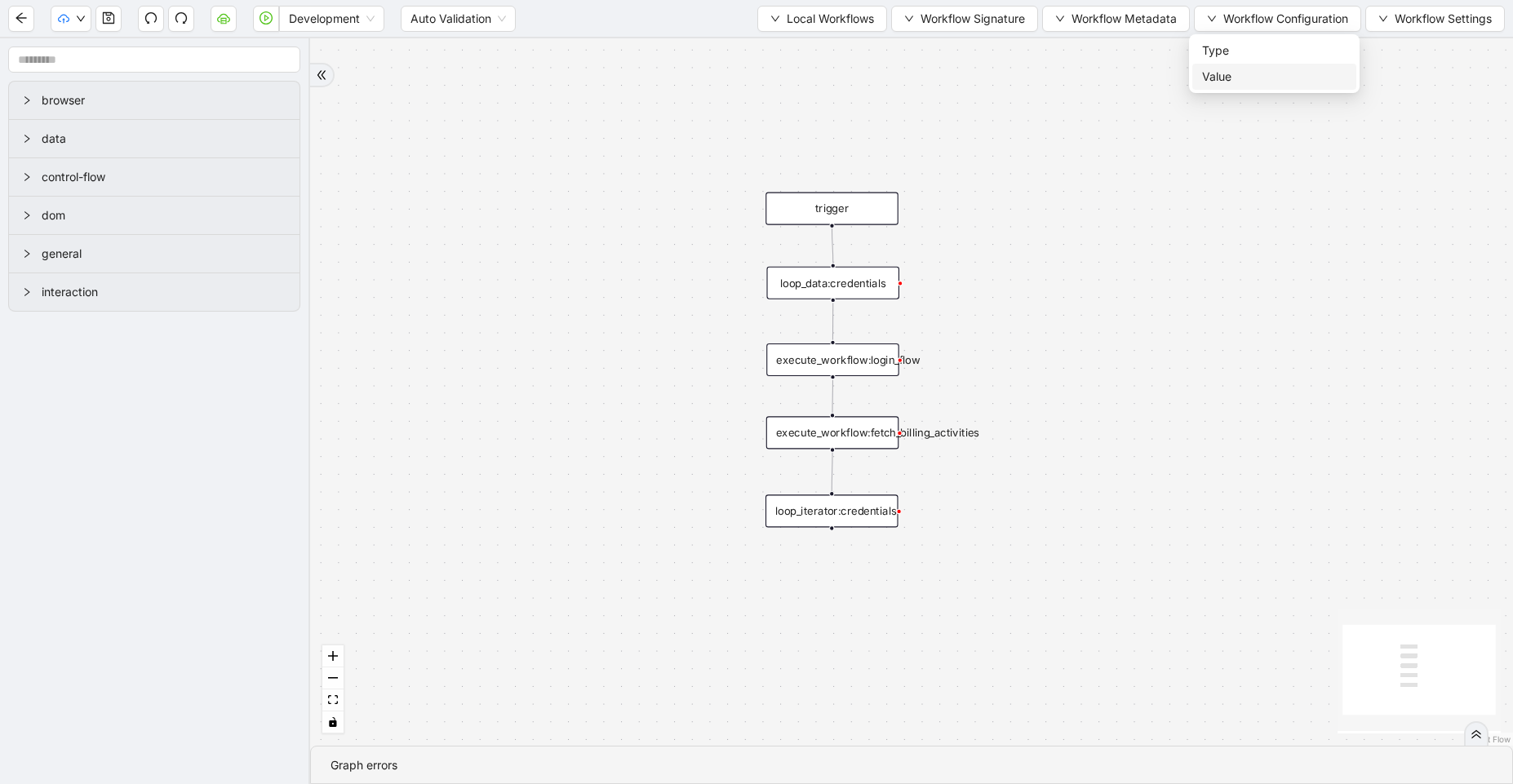 click on "Value" at bounding box center (1274, 77) 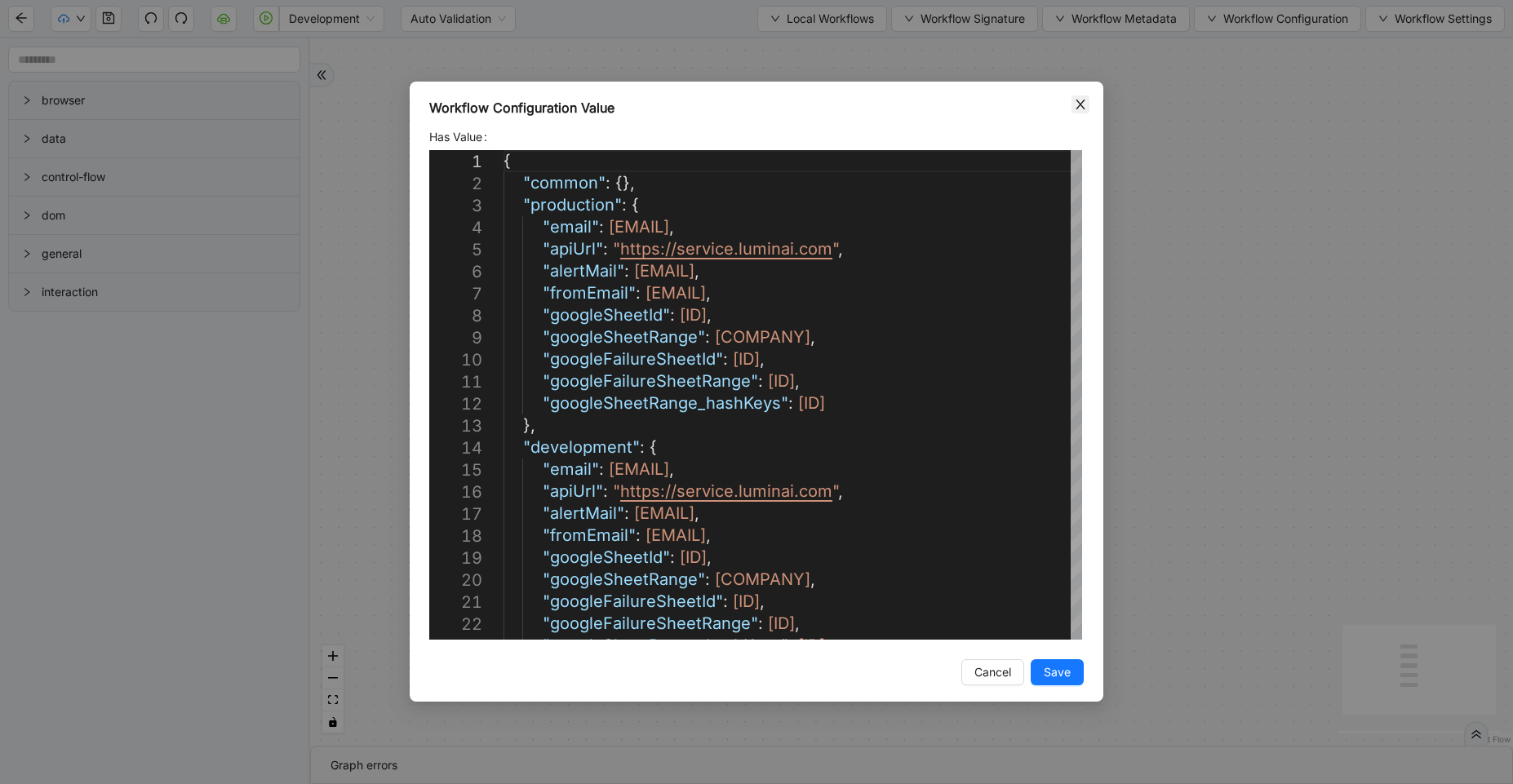 click 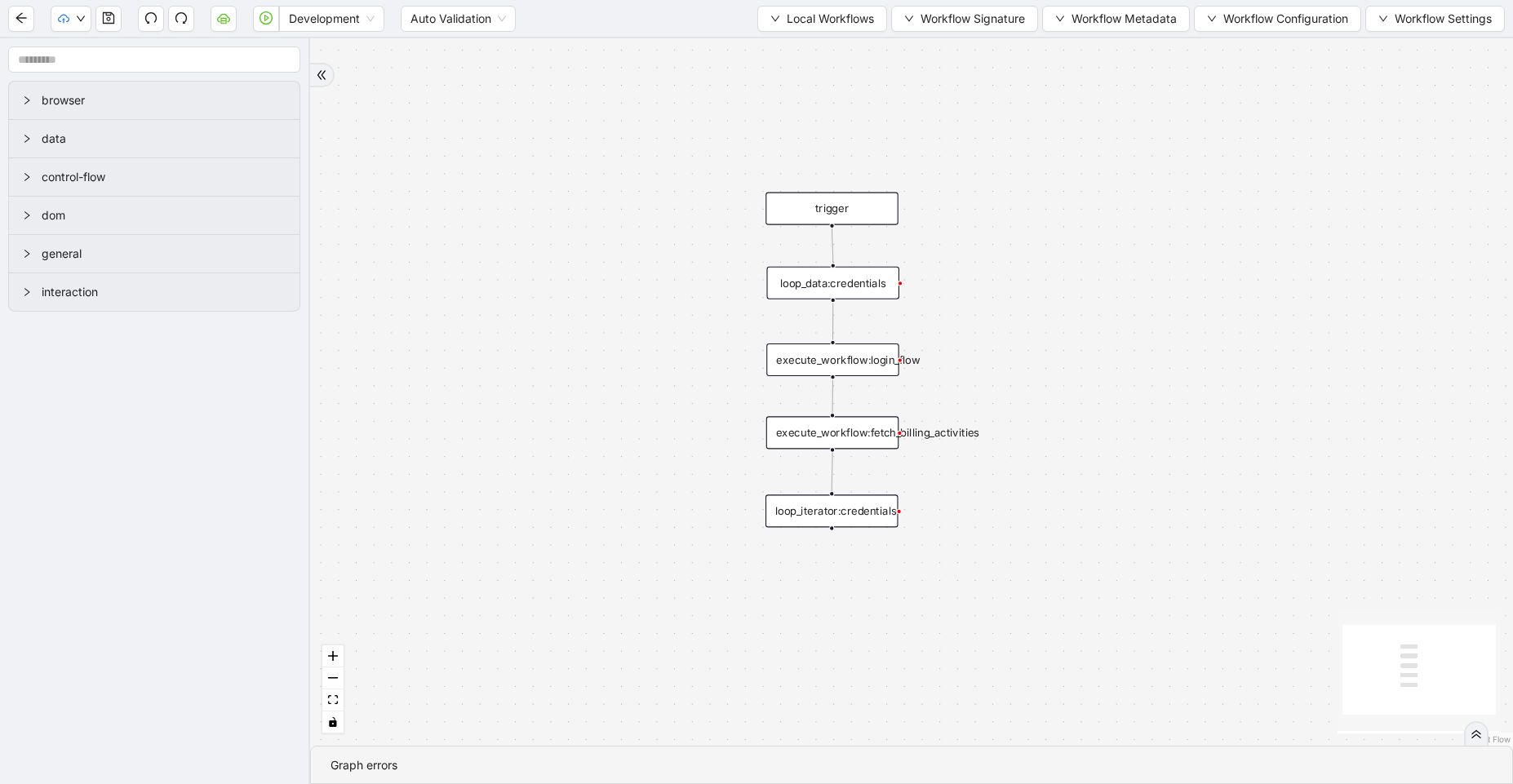 click on "loop_data:credentials" at bounding box center (832, 283) 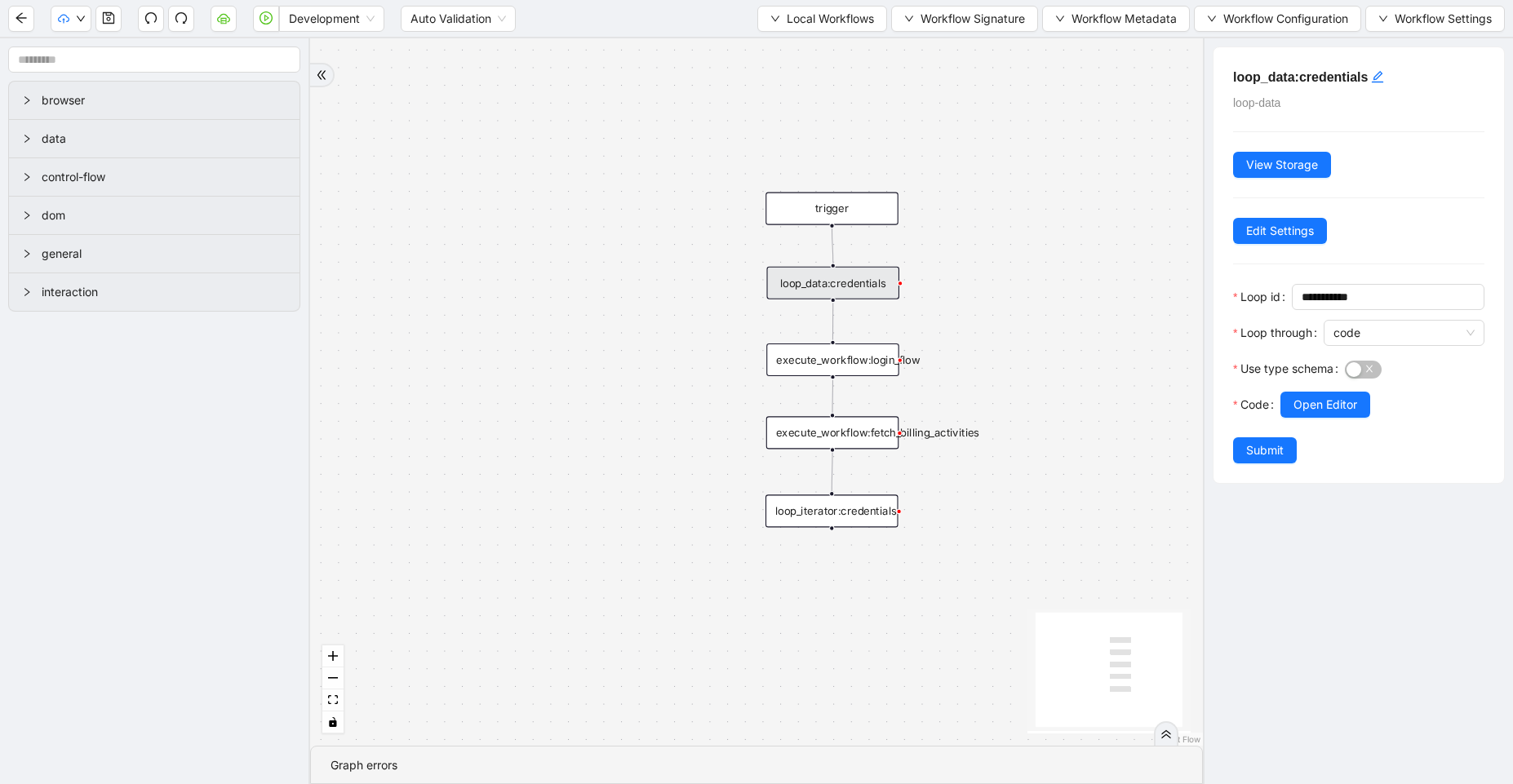 click on "trigger execute_workflow:login_flow execute_workflow:fetch_billing_activities loop_data:credentials loop_iterator:credentials" at bounding box center [756, 392] 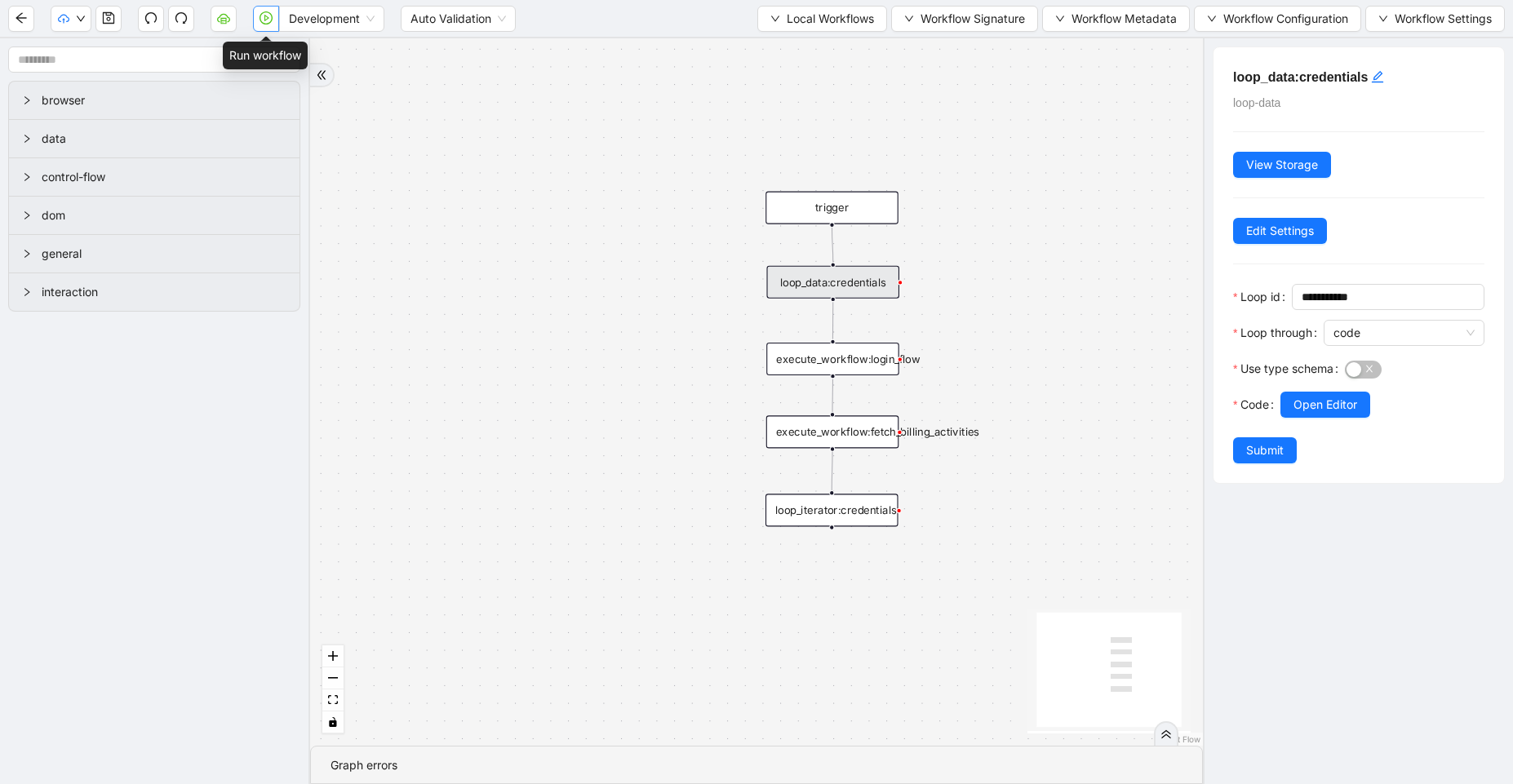 click 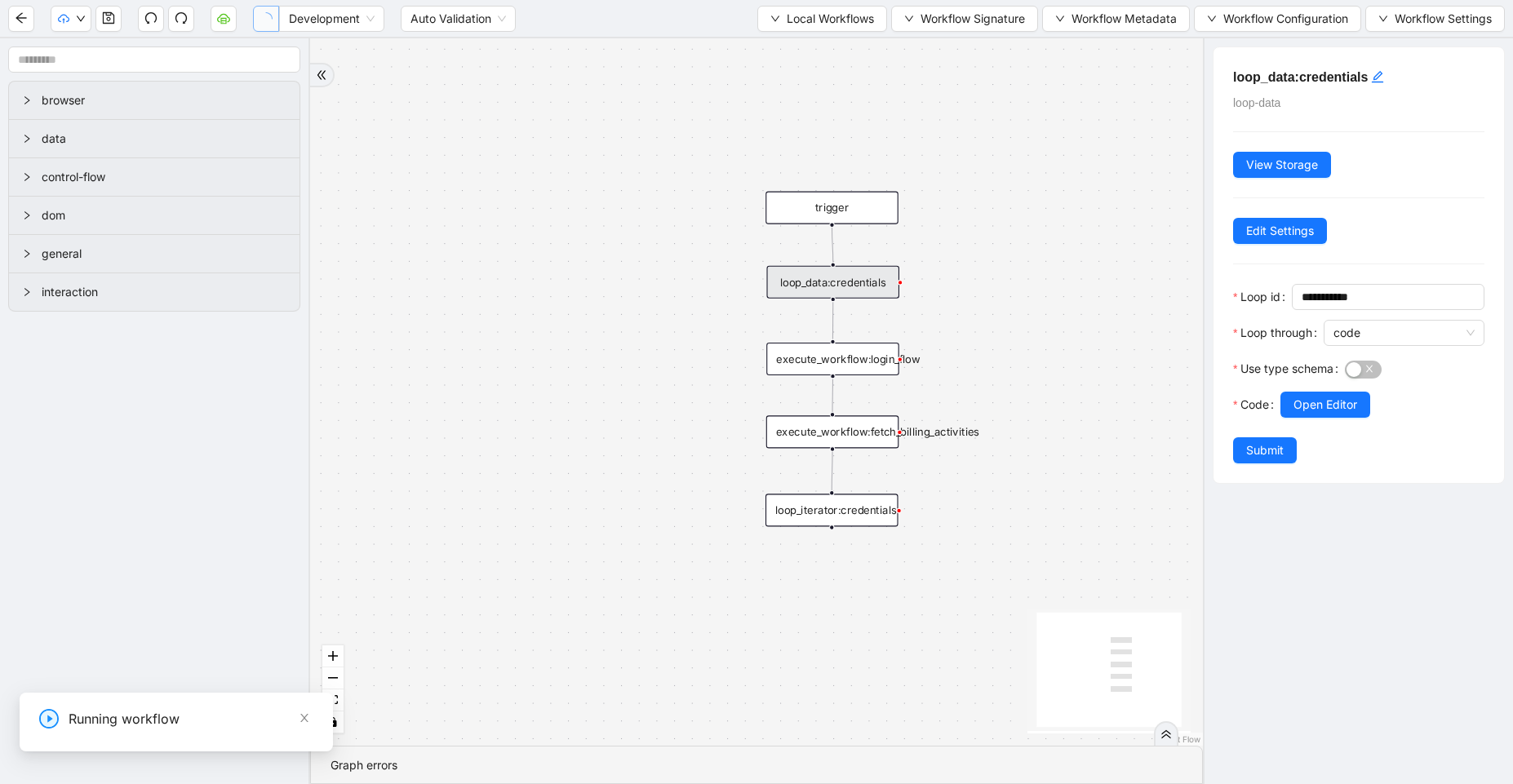 scroll, scrollTop: 0, scrollLeft: 0, axis: both 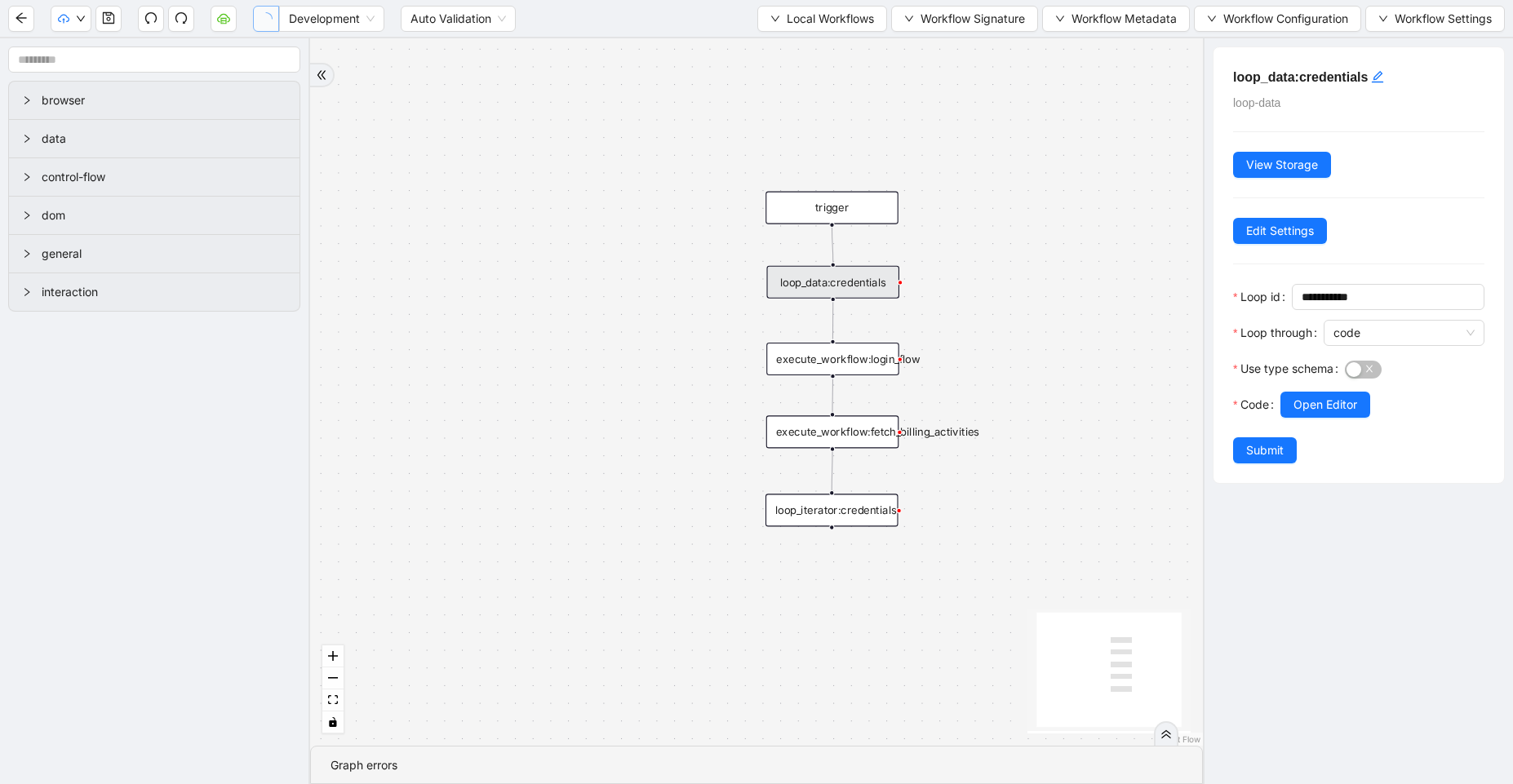 click on "Cancel" at bounding box center (316, 996) 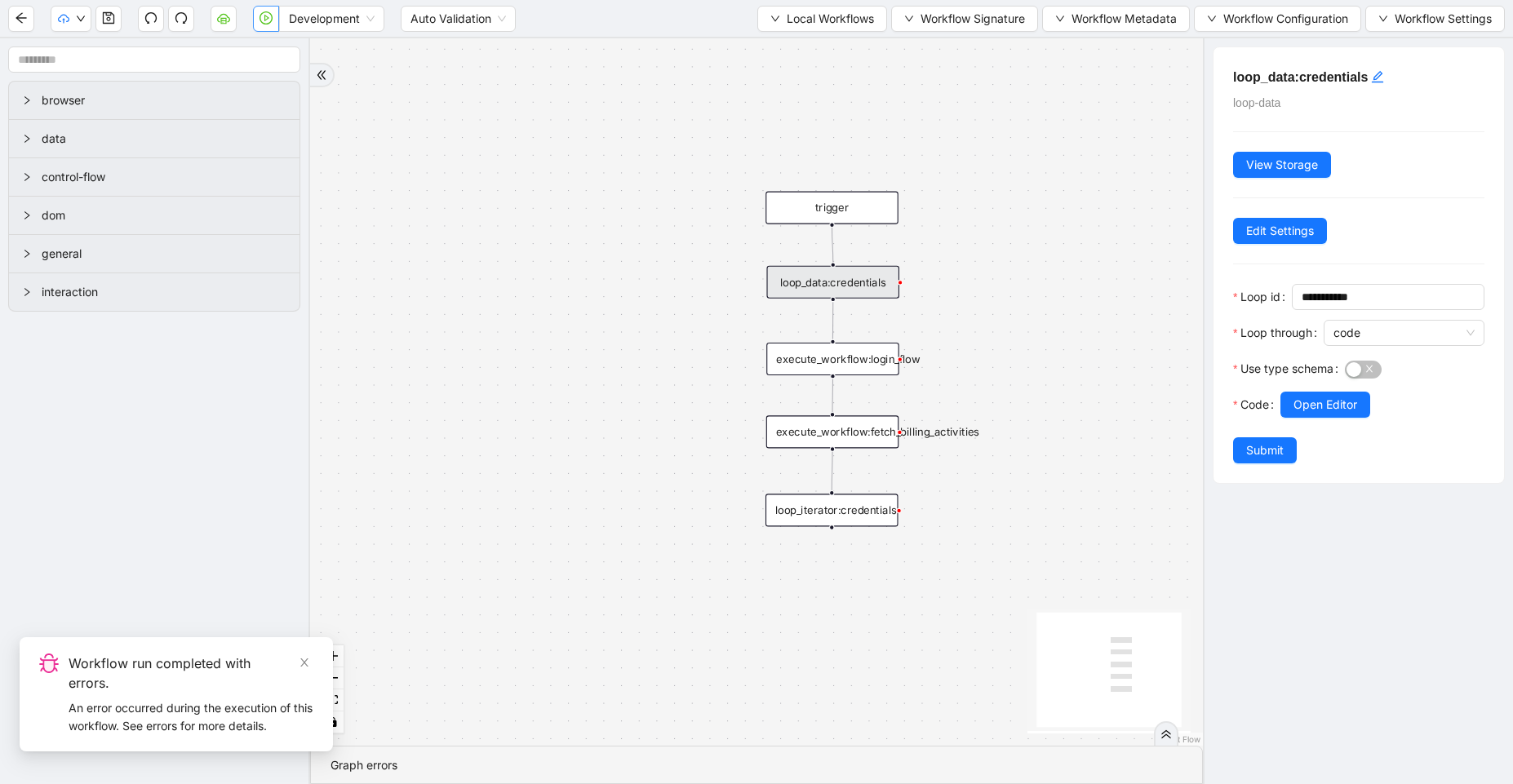 click on "trigger execute_workflow:login_flow execute_workflow:fetch_billing_activities loop_data:credentials loop_iterator:credentials" at bounding box center [756, 392] 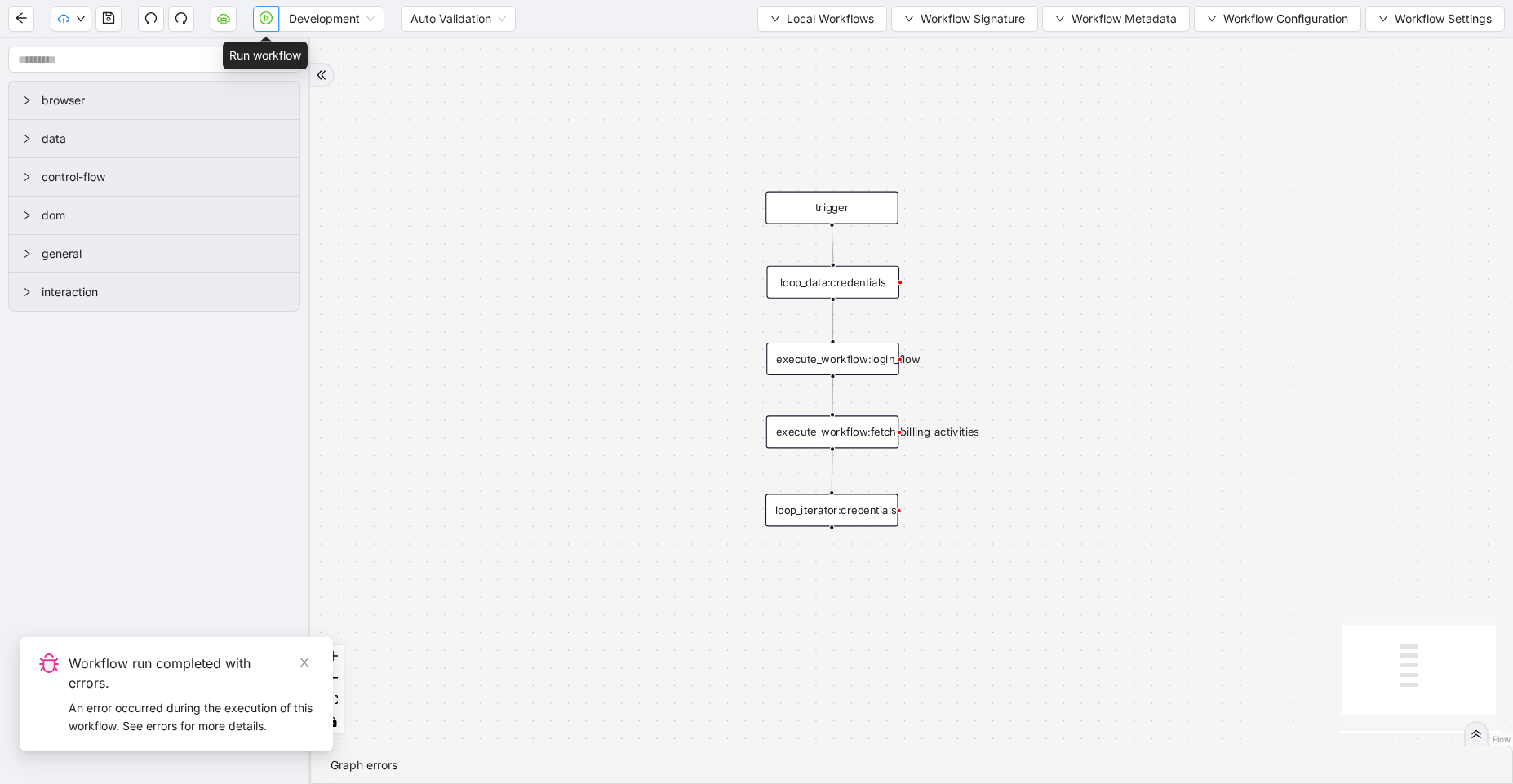 click 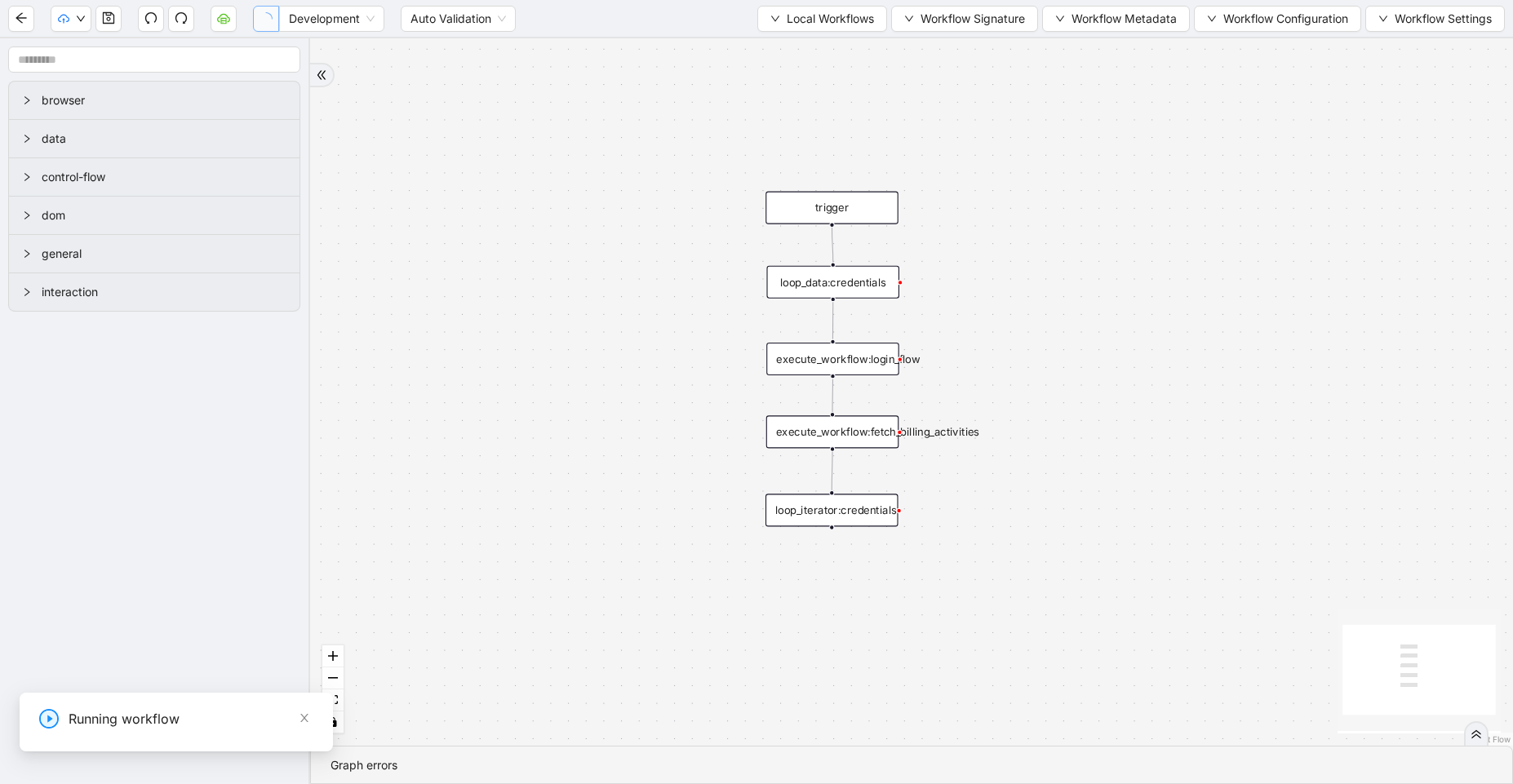 scroll, scrollTop: 0, scrollLeft: 0, axis: both 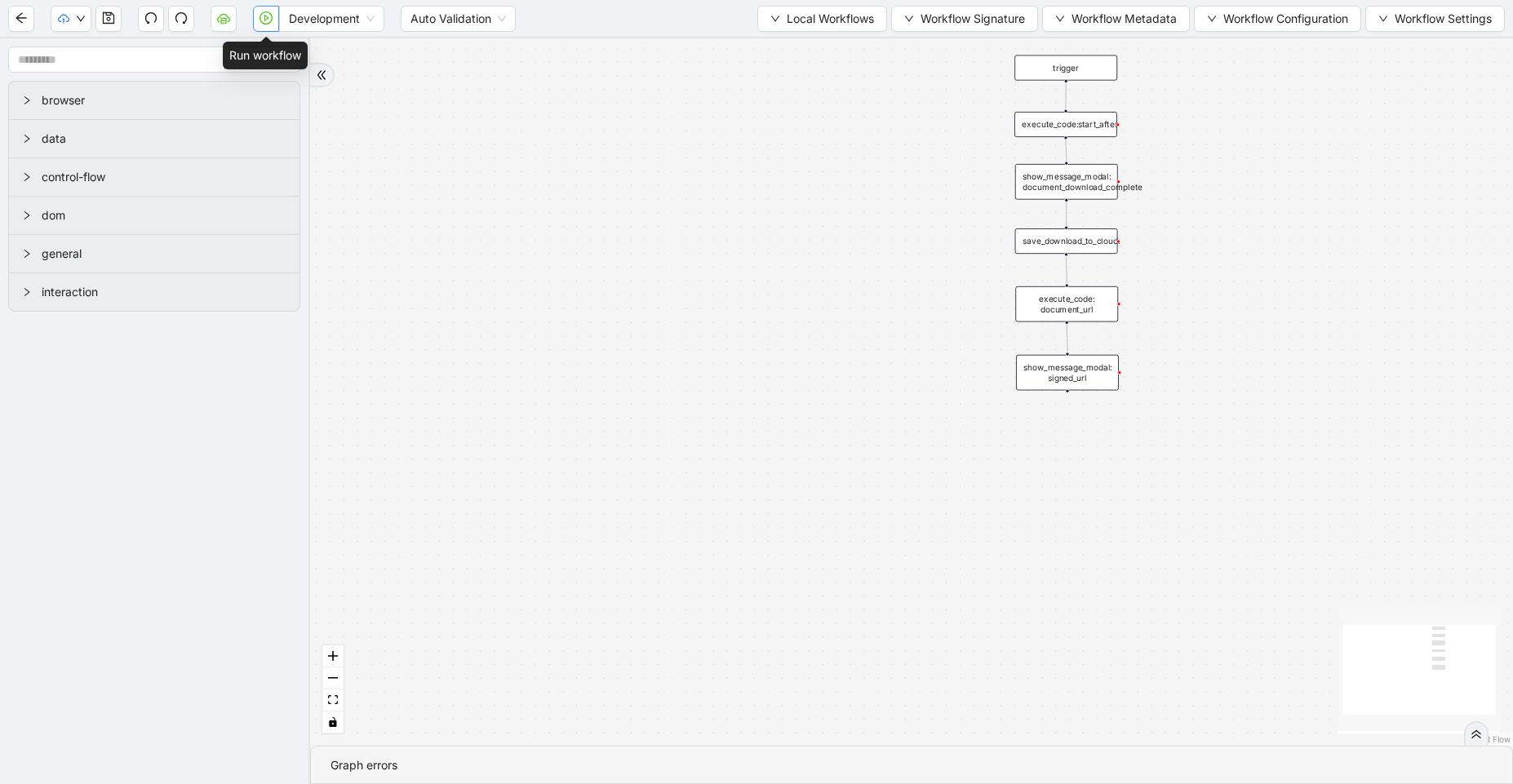 click 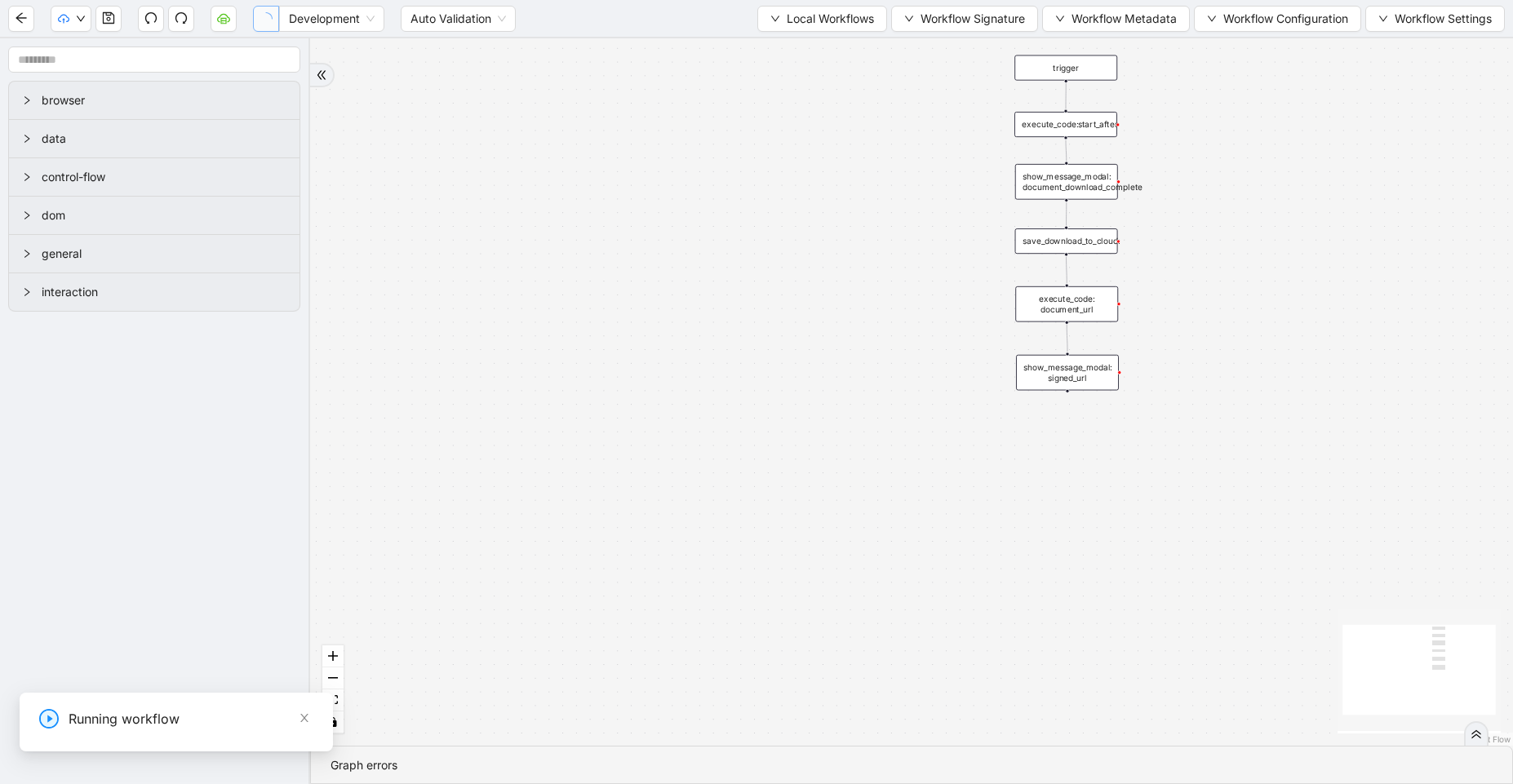 scroll, scrollTop: 0, scrollLeft: 0, axis: both 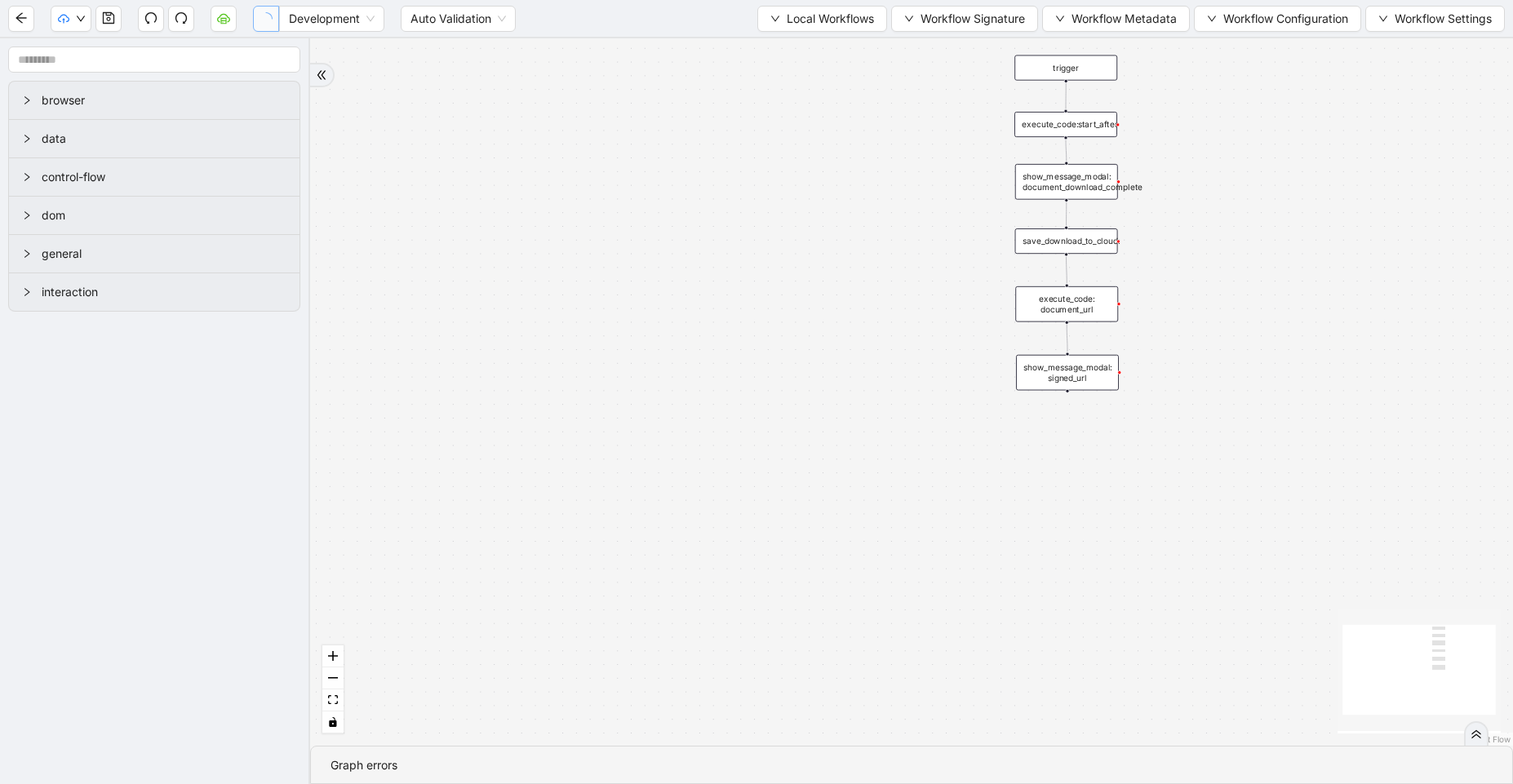 click on "Close" at bounding box center [381, 996] 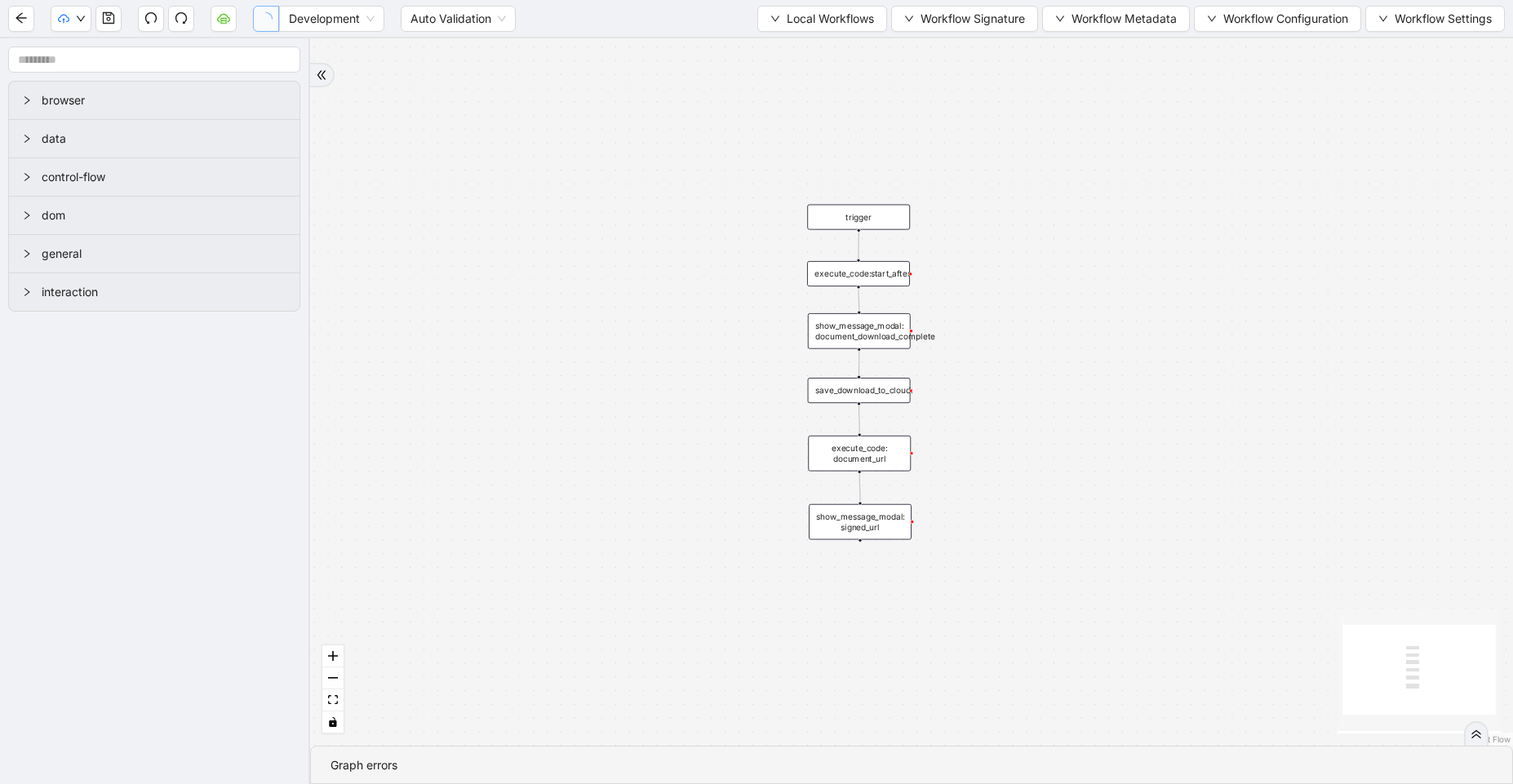 drag, startPoint x: 1266, startPoint y: 247, endPoint x: 1058, endPoint y: 396, distance: 255.8613 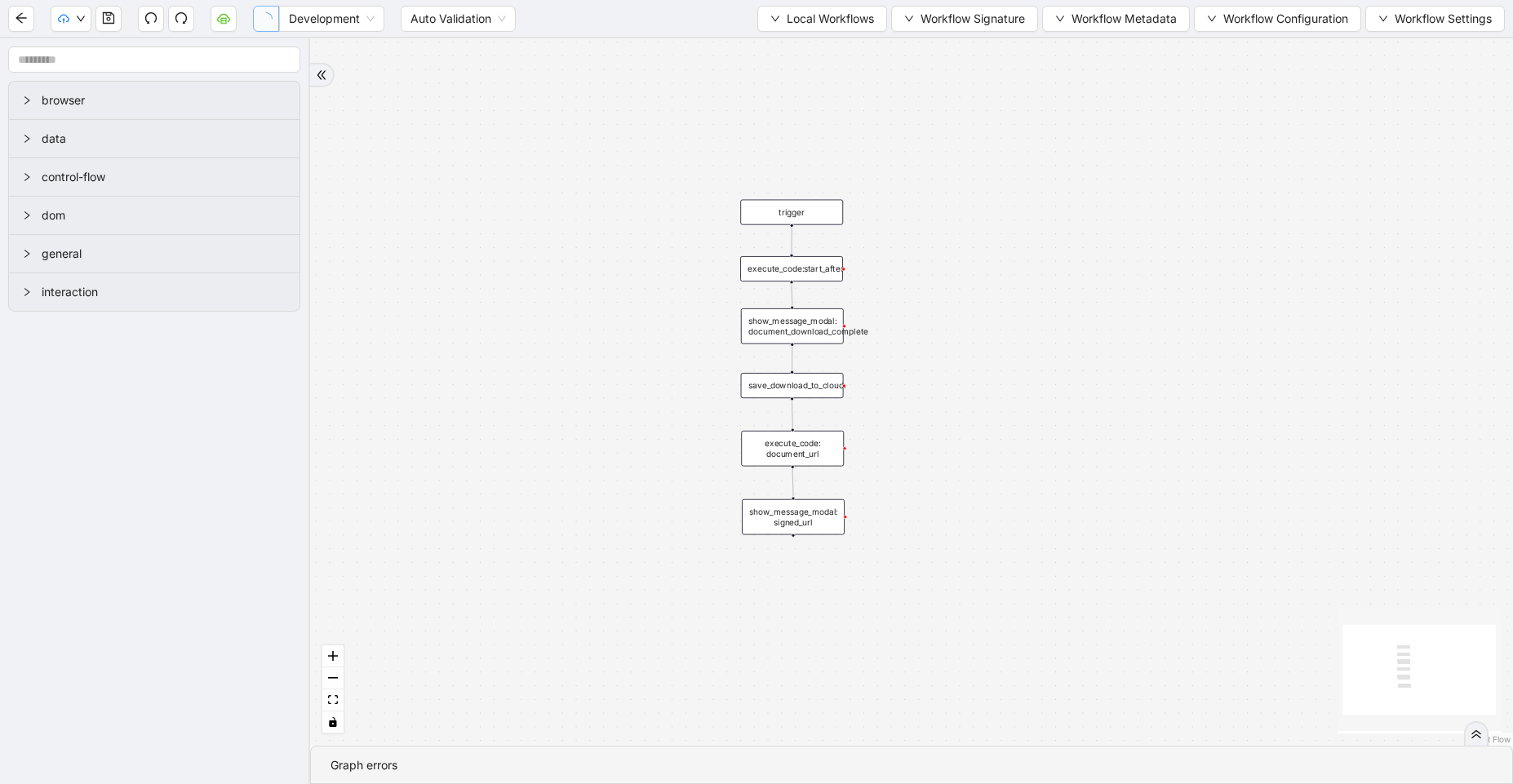 drag, startPoint x: 696, startPoint y: 482, endPoint x: 629, endPoint y: 117, distance: 371.098 